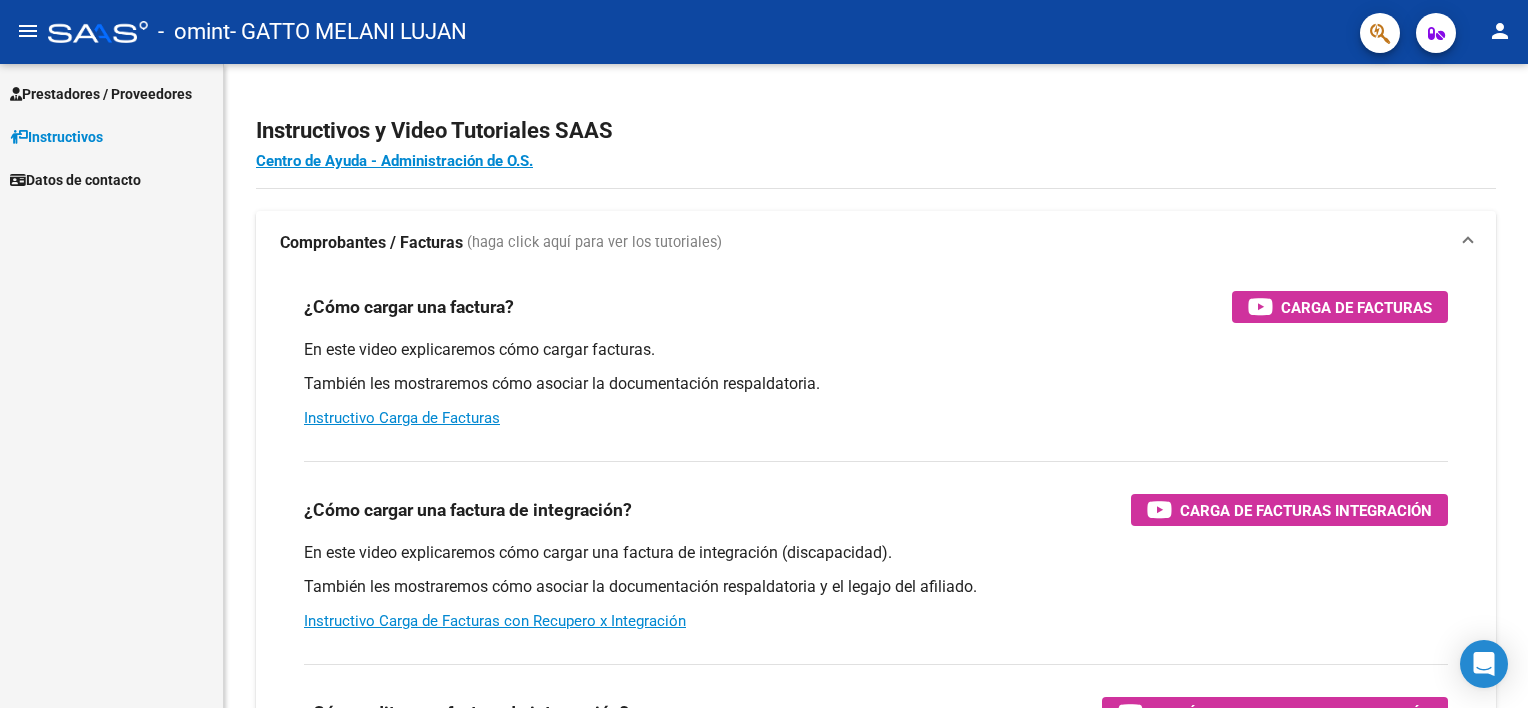 scroll, scrollTop: 0, scrollLeft: 0, axis: both 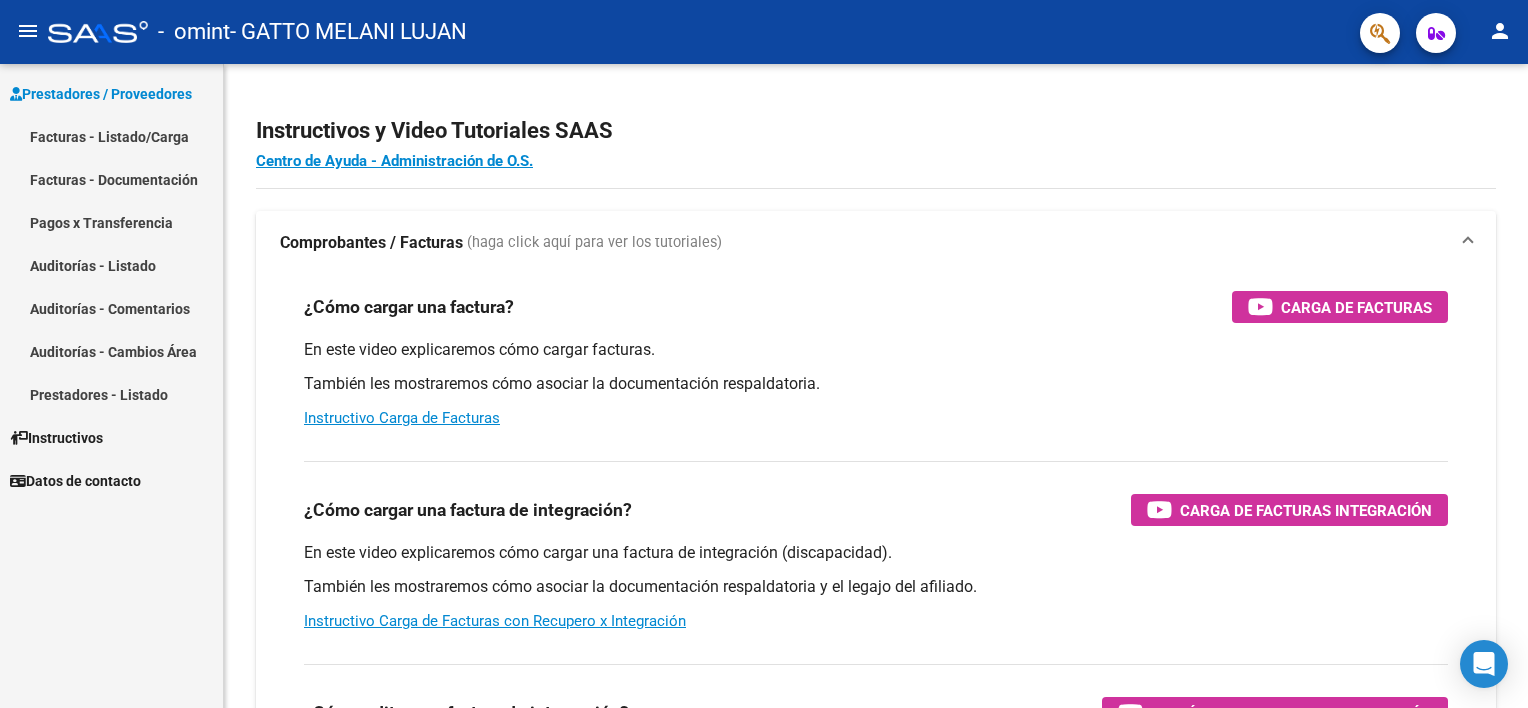 click on "Facturas - Listado/Carga" at bounding box center [111, 136] 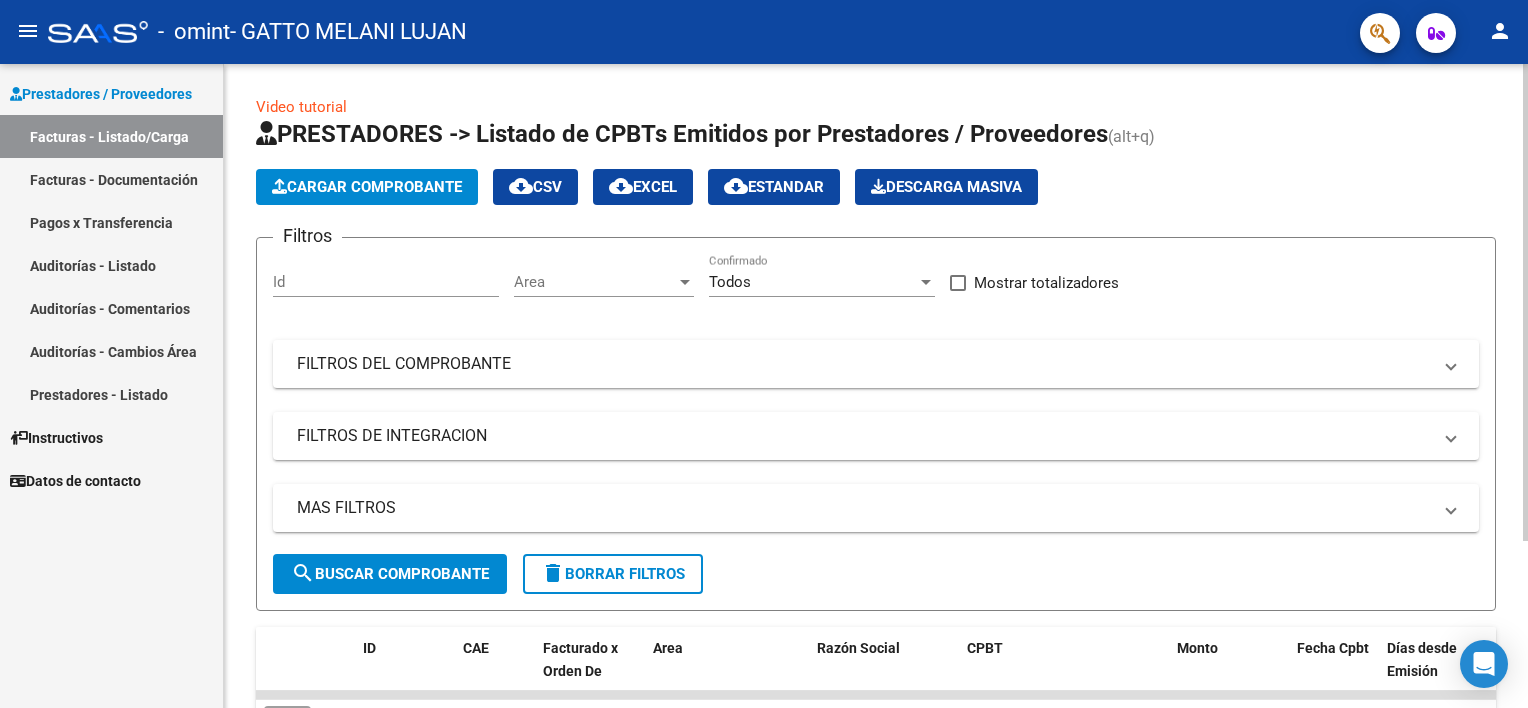 click on "Cargar Comprobante" 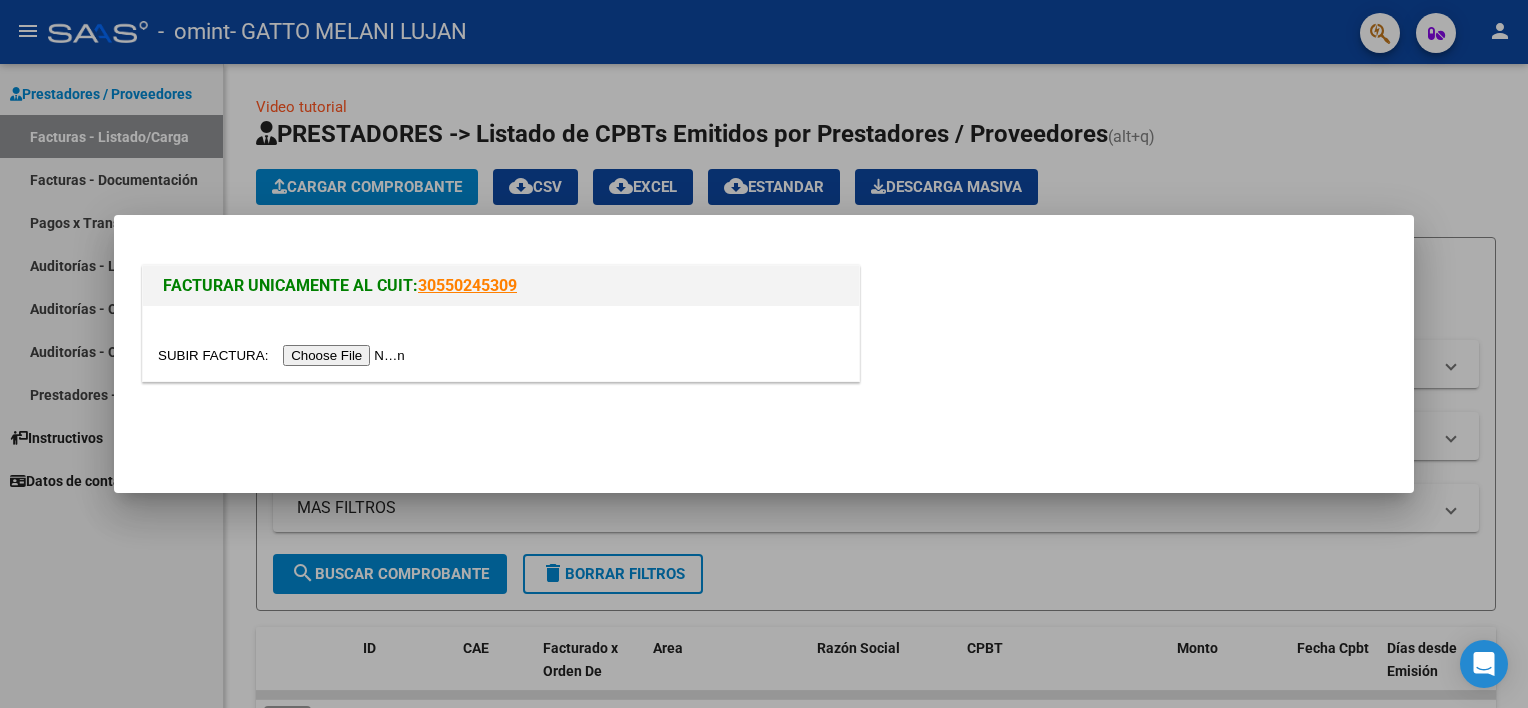 click at bounding box center (284, 355) 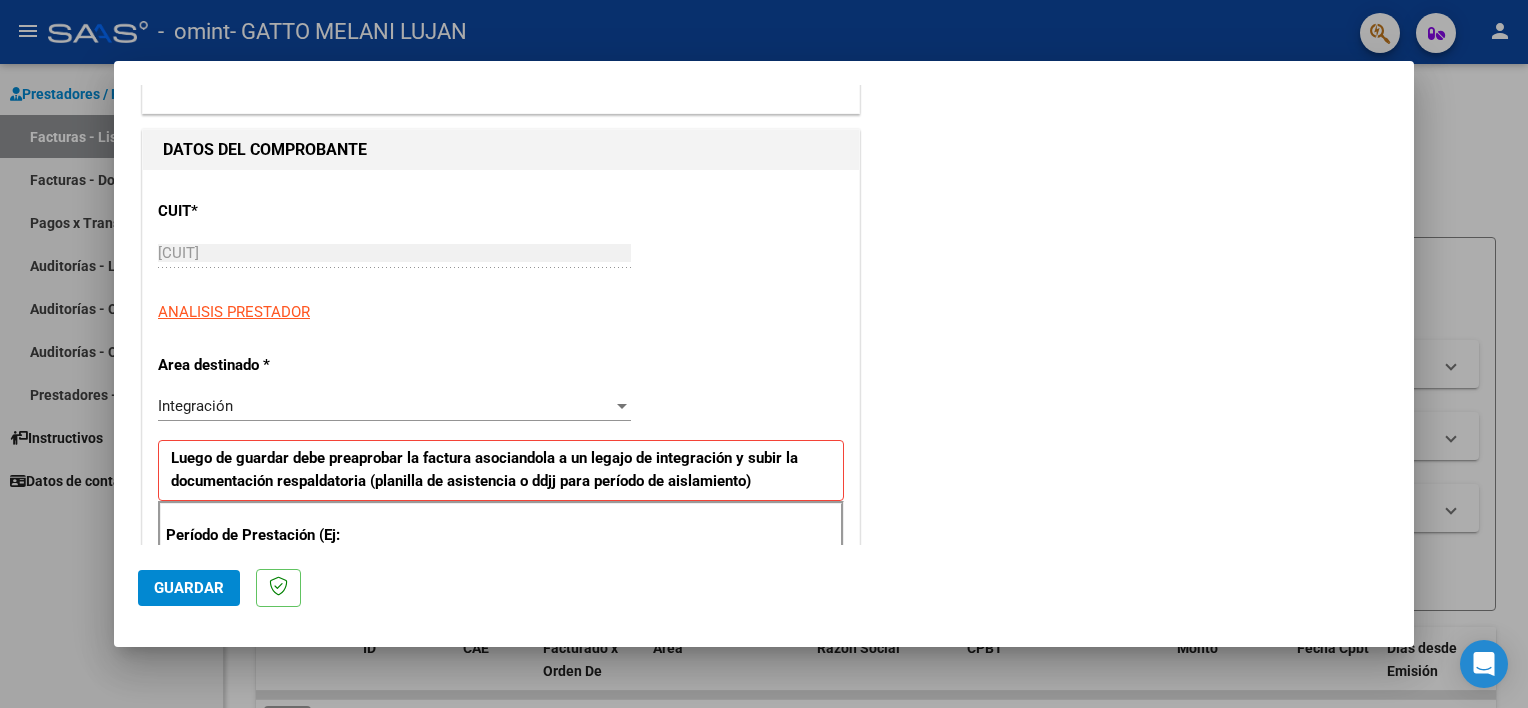 scroll, scrollTop: 200, scrollLeft: 0, axis: vertical 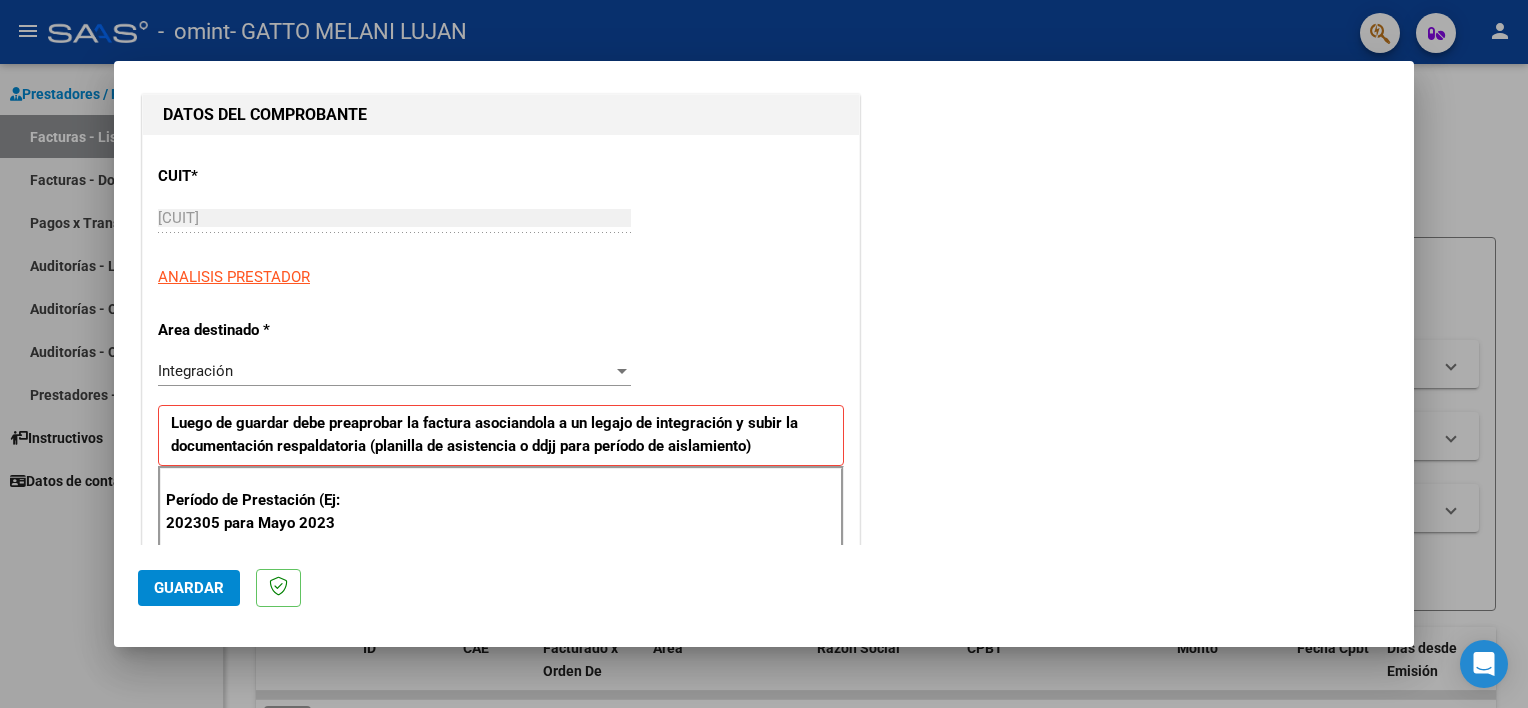 click on "ANALISIS PRESTADOR" at bounding box center (234, 277) 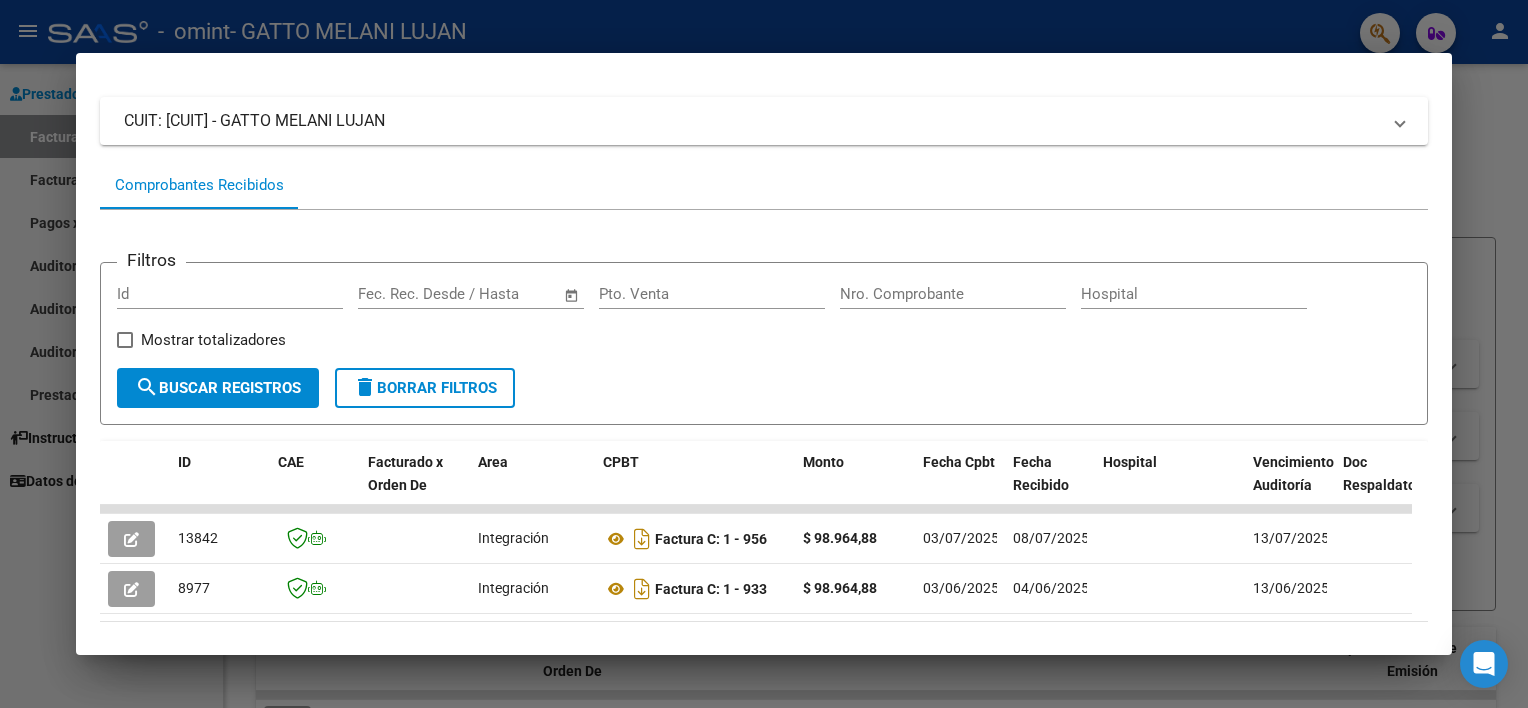 scroll, scrollTop: 204, scrollLeft: 0, axis: vertical 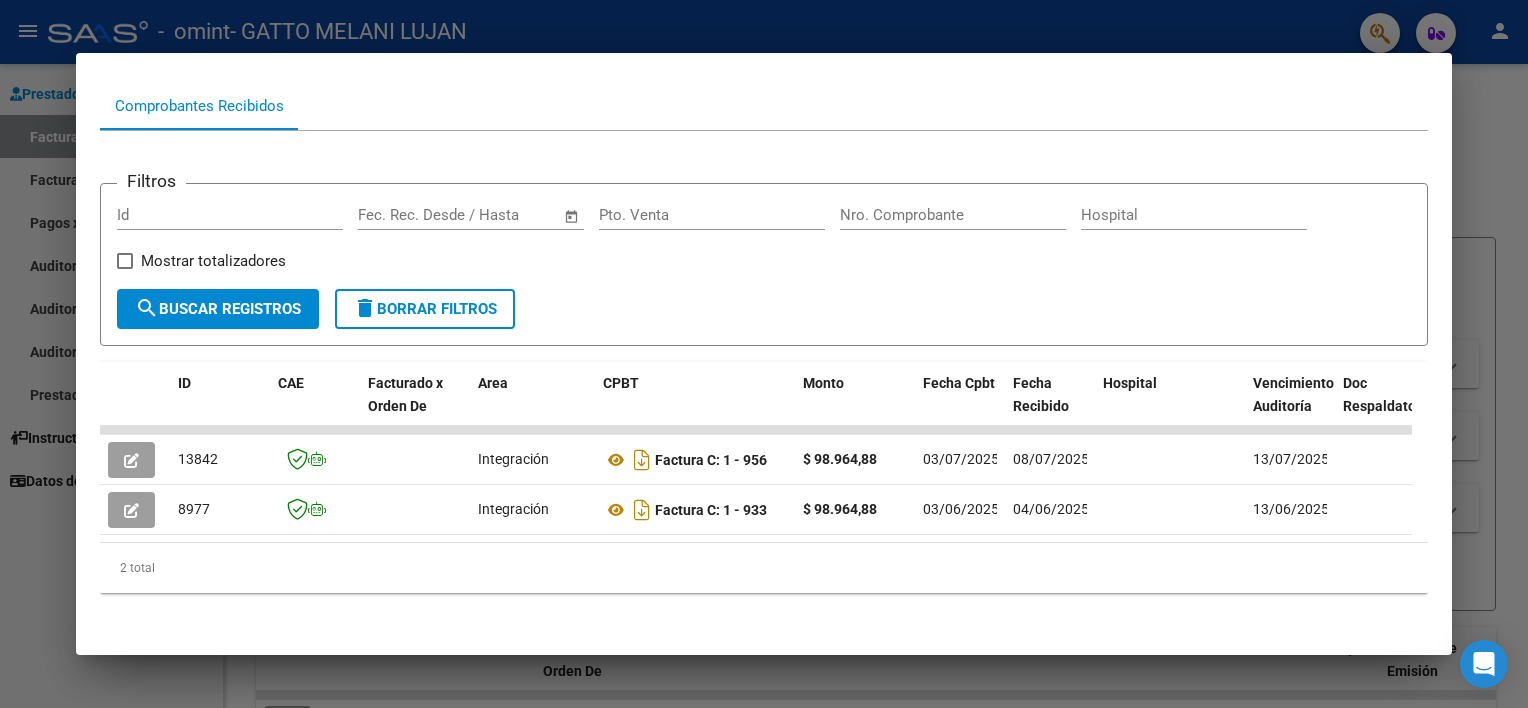 click at bounding box center [764, 354] 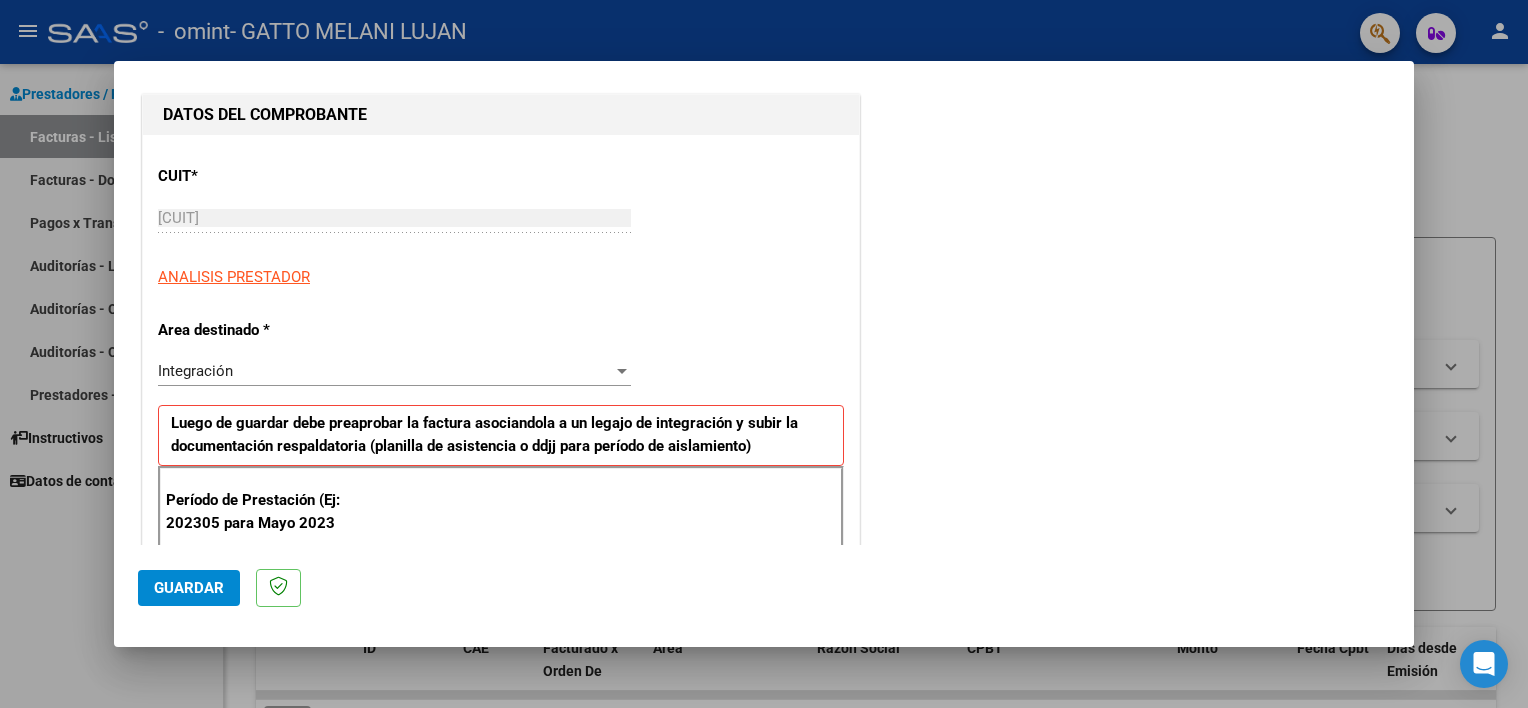 scroll, scrollTop: 300, scrollLeft: 0, axis: vertical 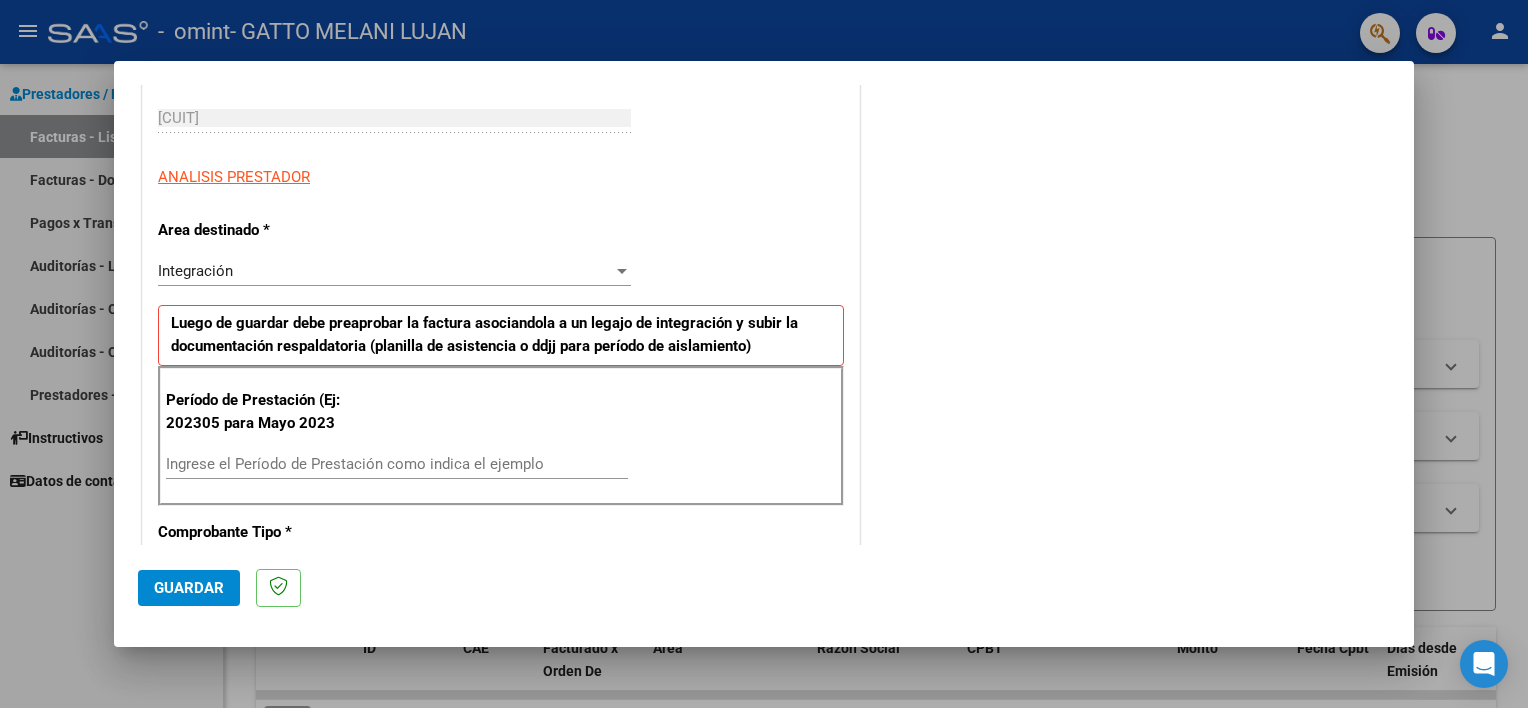 click on "Ingrese el Período de Prestación como indica el ejemplo" at bounding box center [397, 464] 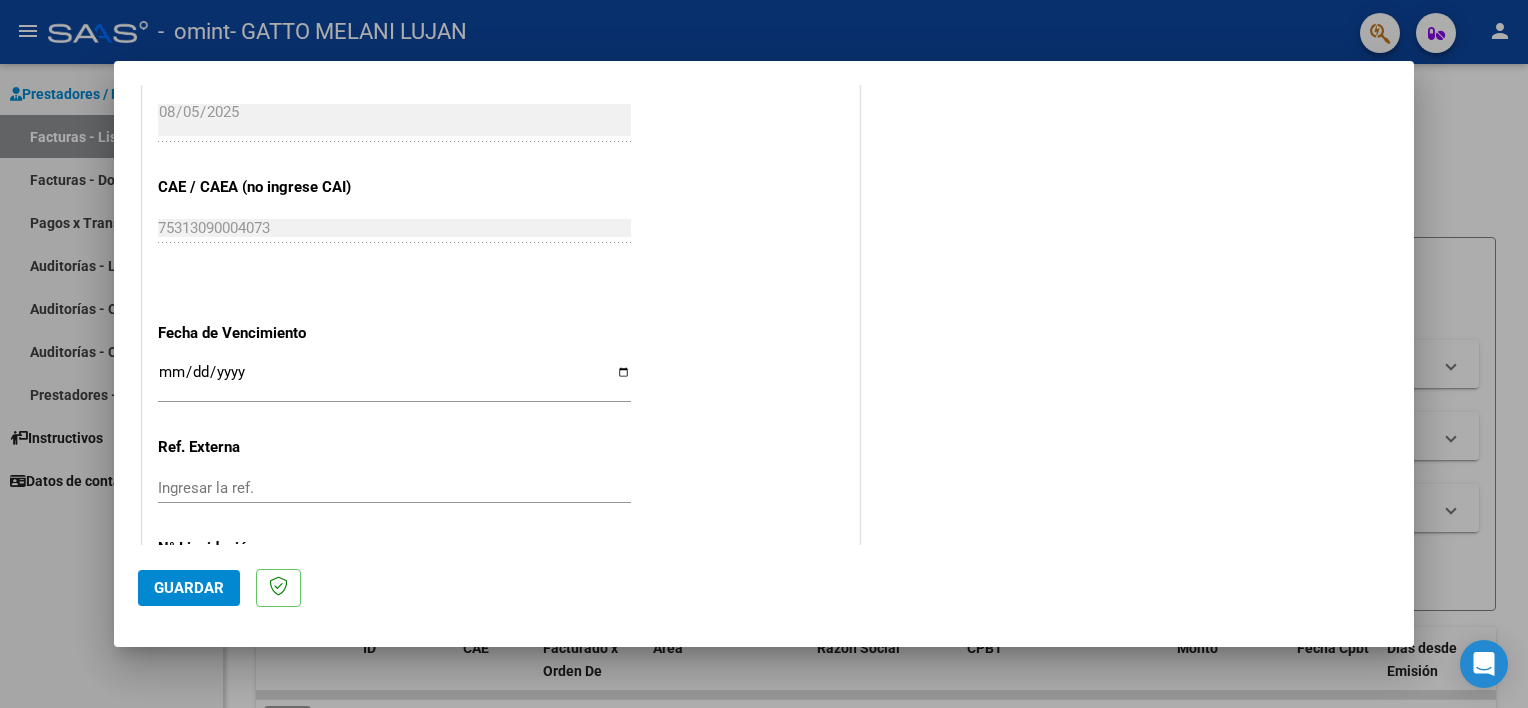 scroll, scrollTop: 1260, scrollLeft: 0, axis: vertical 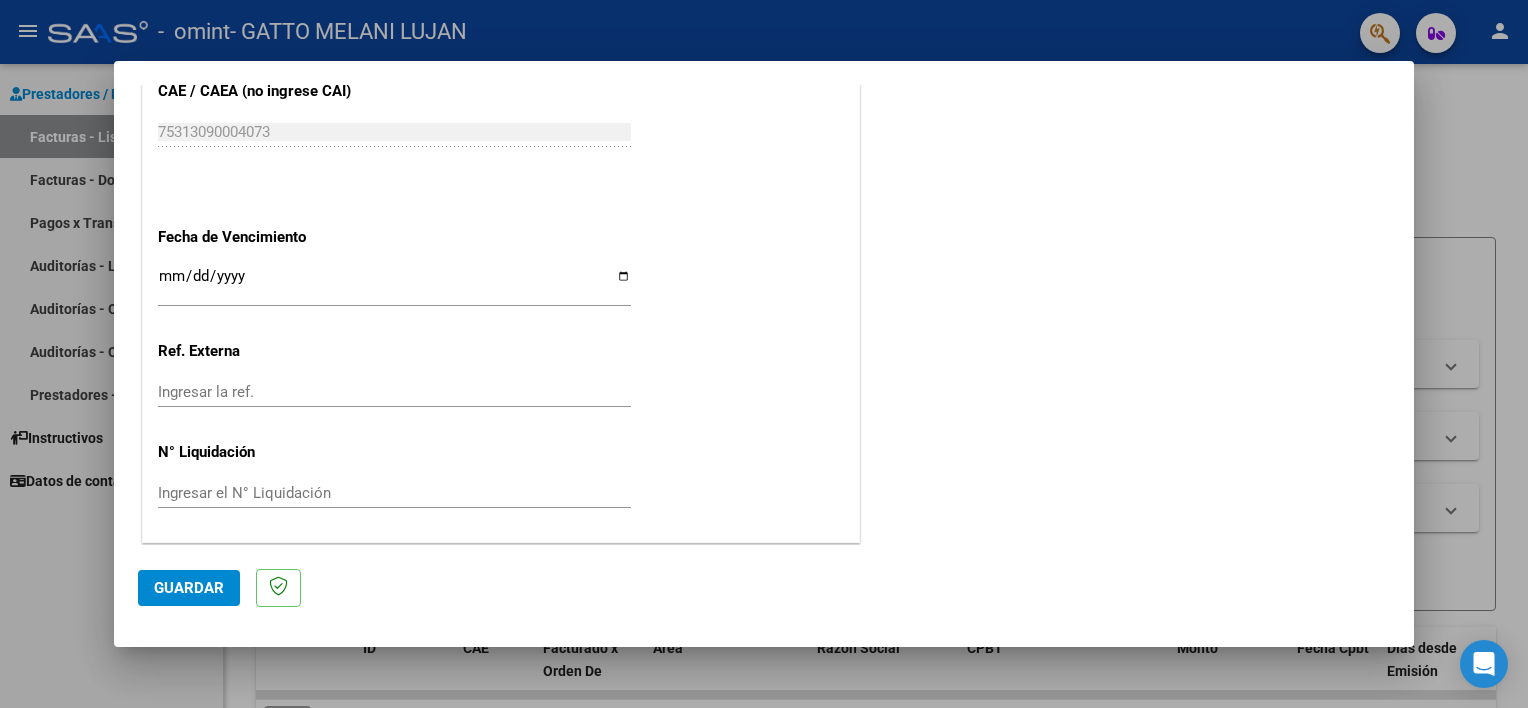 type on "202507" 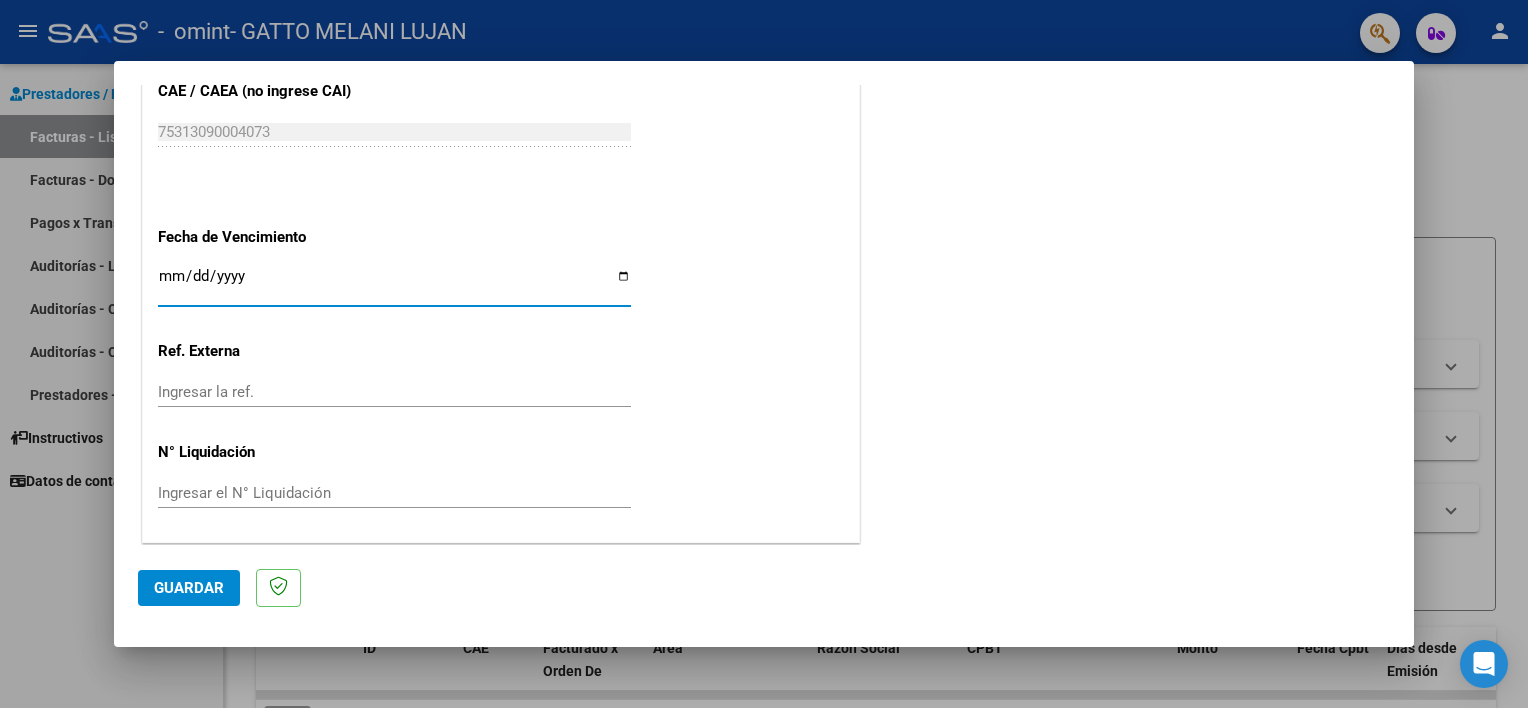 click on "Ingresar la fecha" at bounding box center [394, 284] 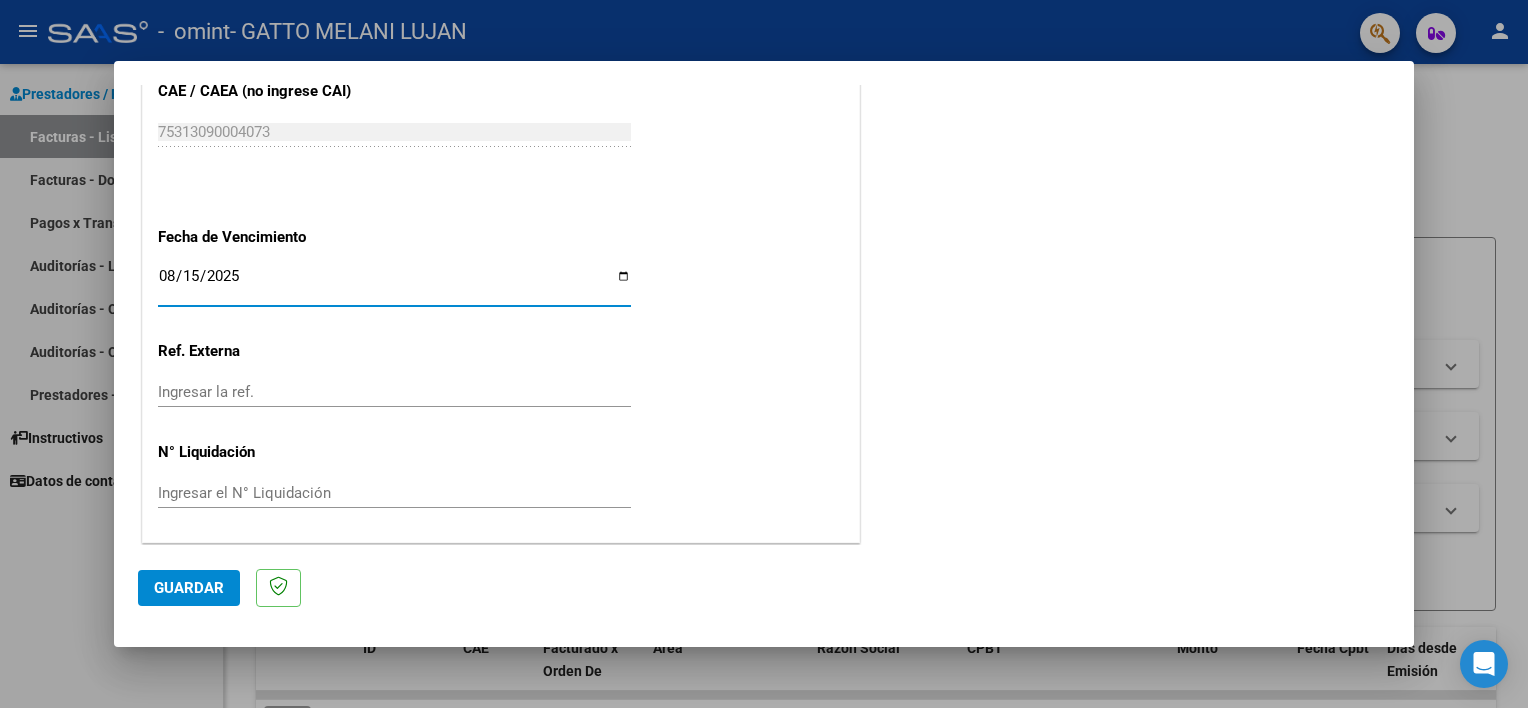 type on "2025-08-15" 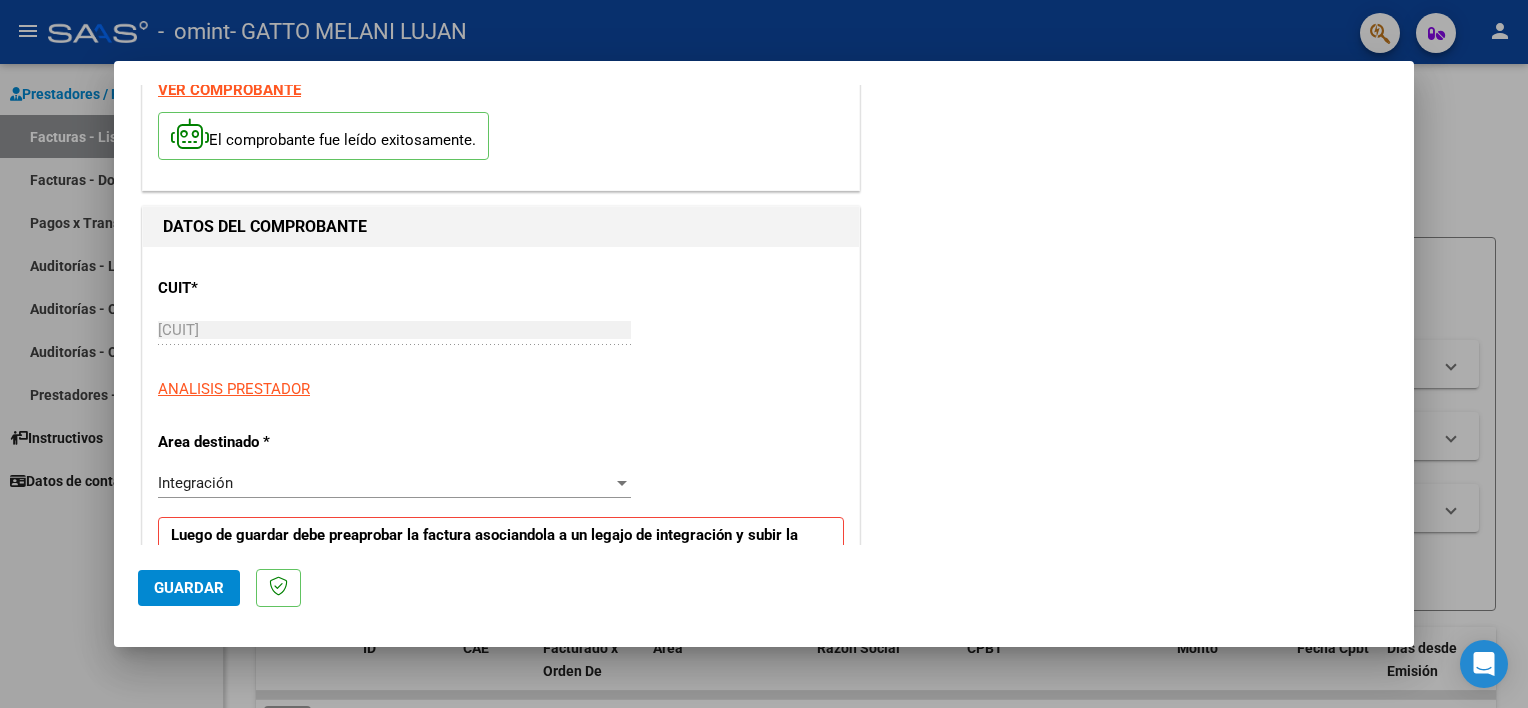 scroll, scrollTop: 0, scrollLeft: 0, axis: both 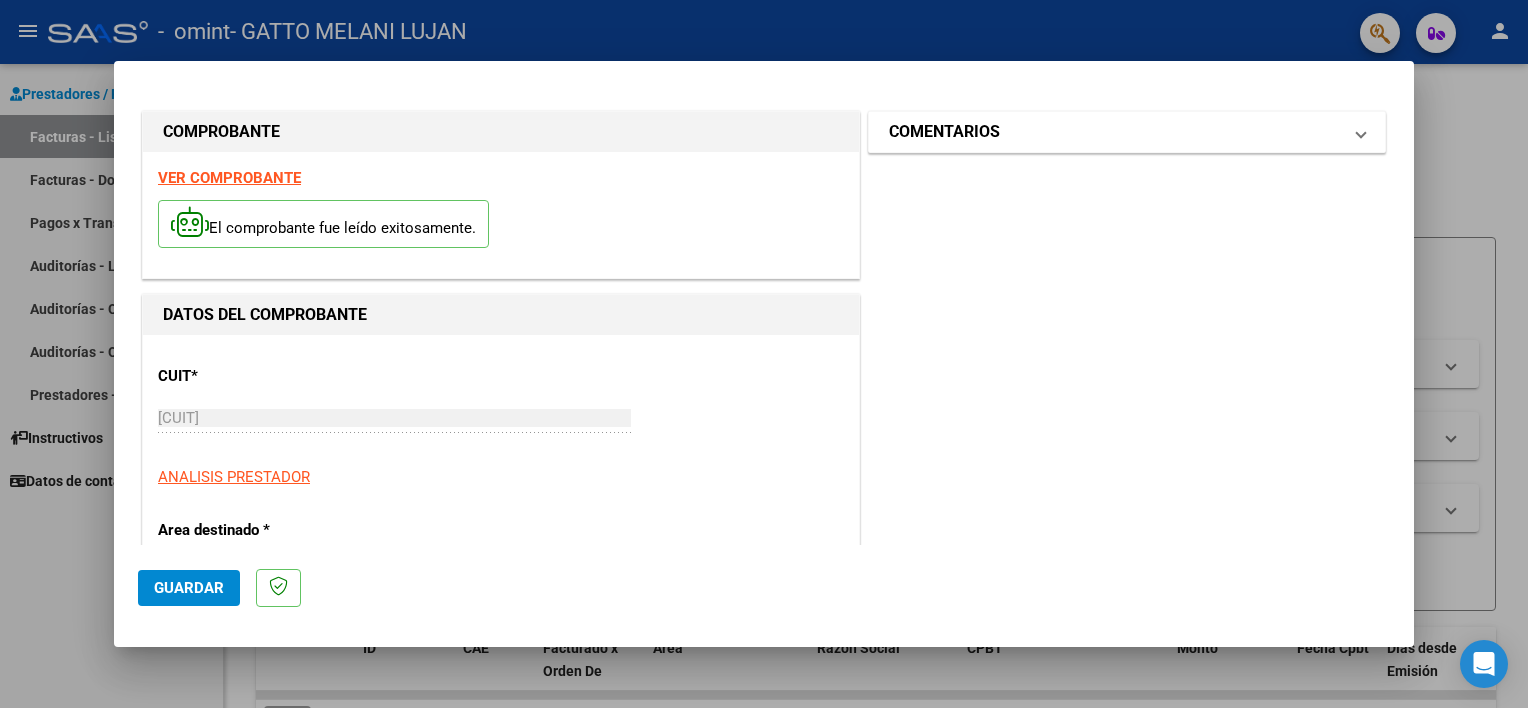 click on "COMENTARIOS" at bounding box center (944, 132) 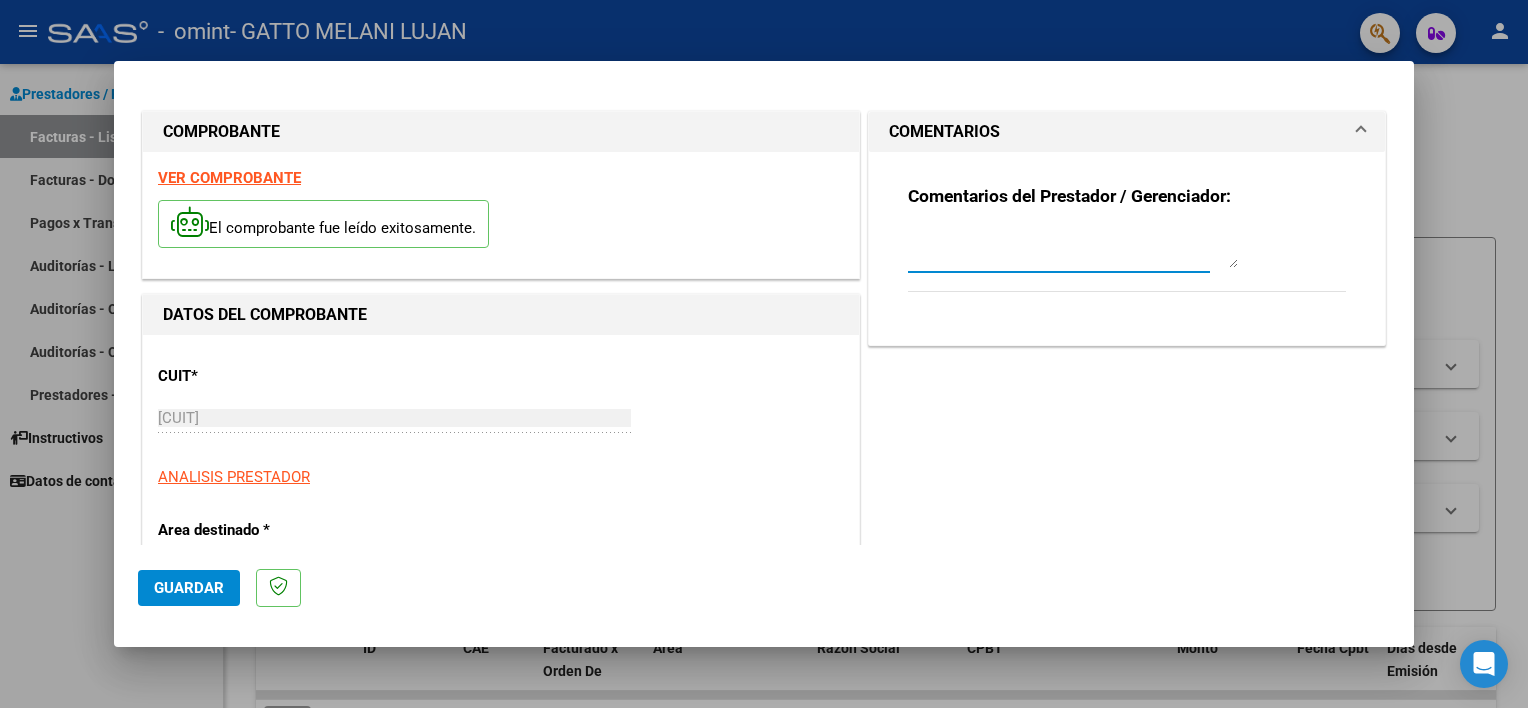 click at bounding box center [1073, 248] 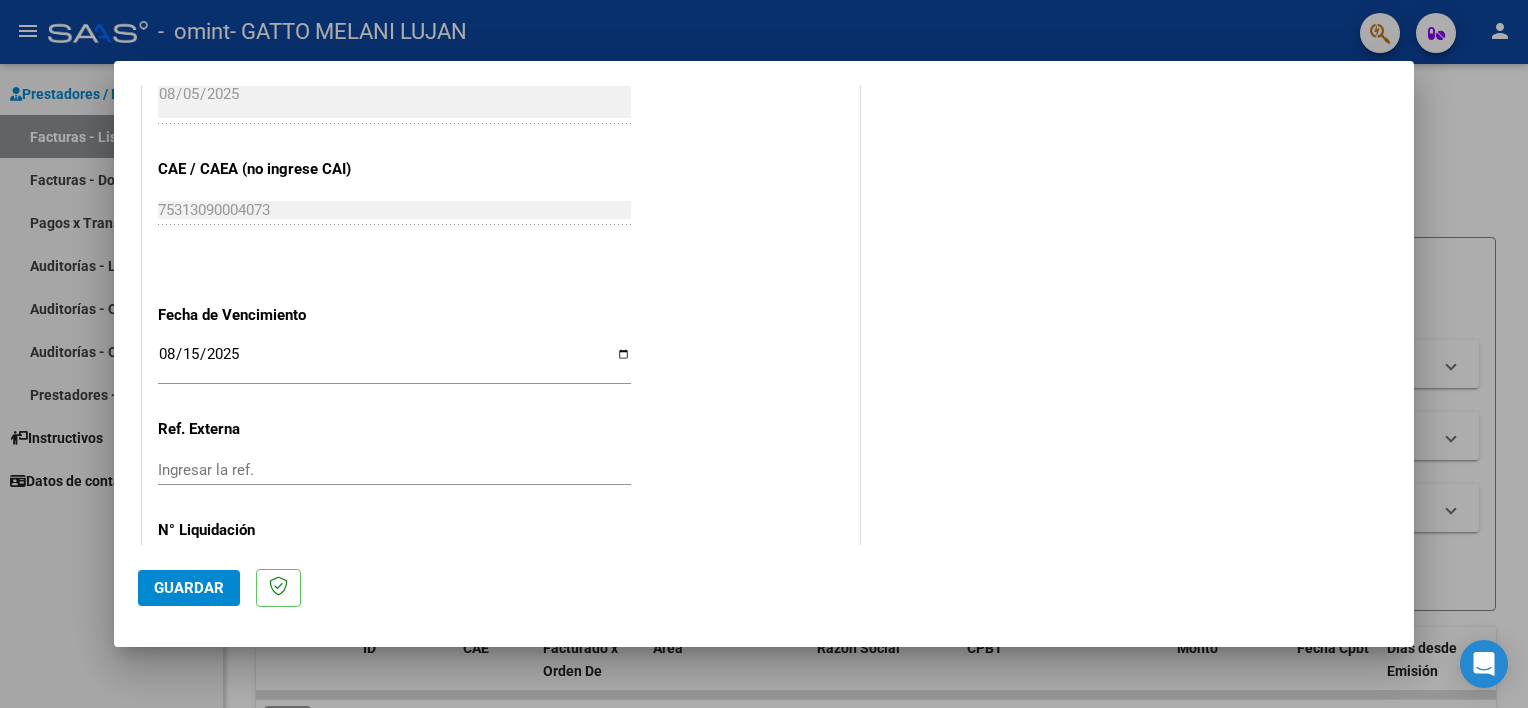 scroll, scrollTop: 1260, scrollLeft: 0, axis: vertical 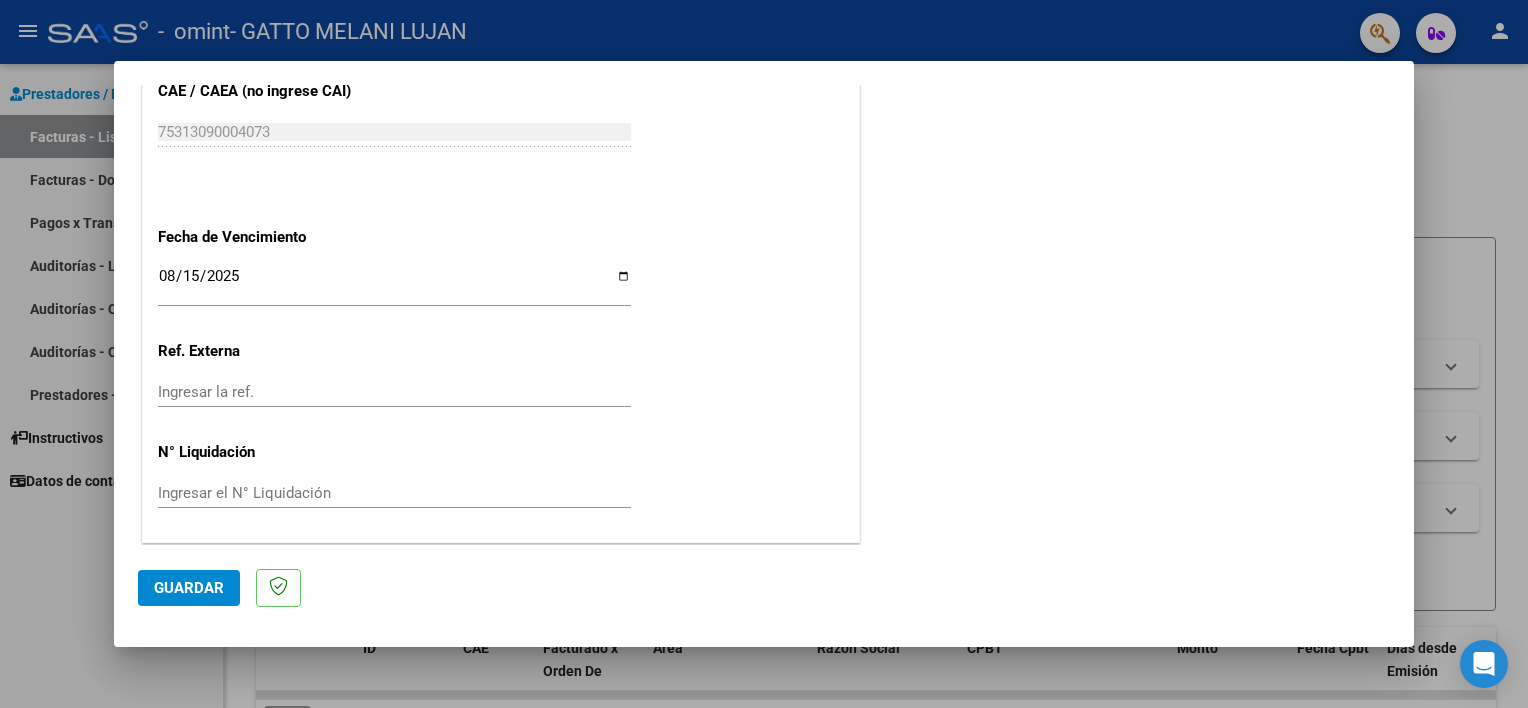 click on "Guardar" 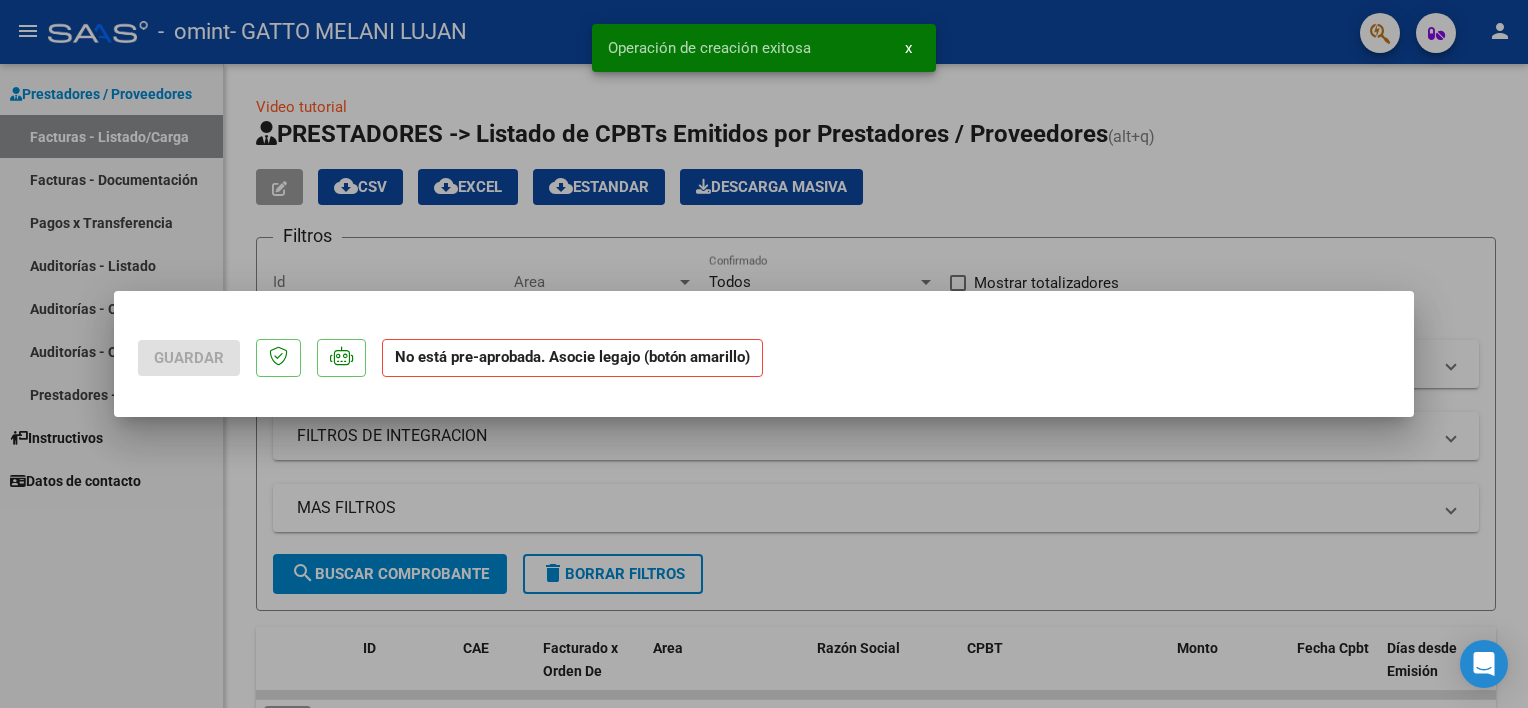 scroll, scrollTop: 0, scrollLeft: 0, axis: both 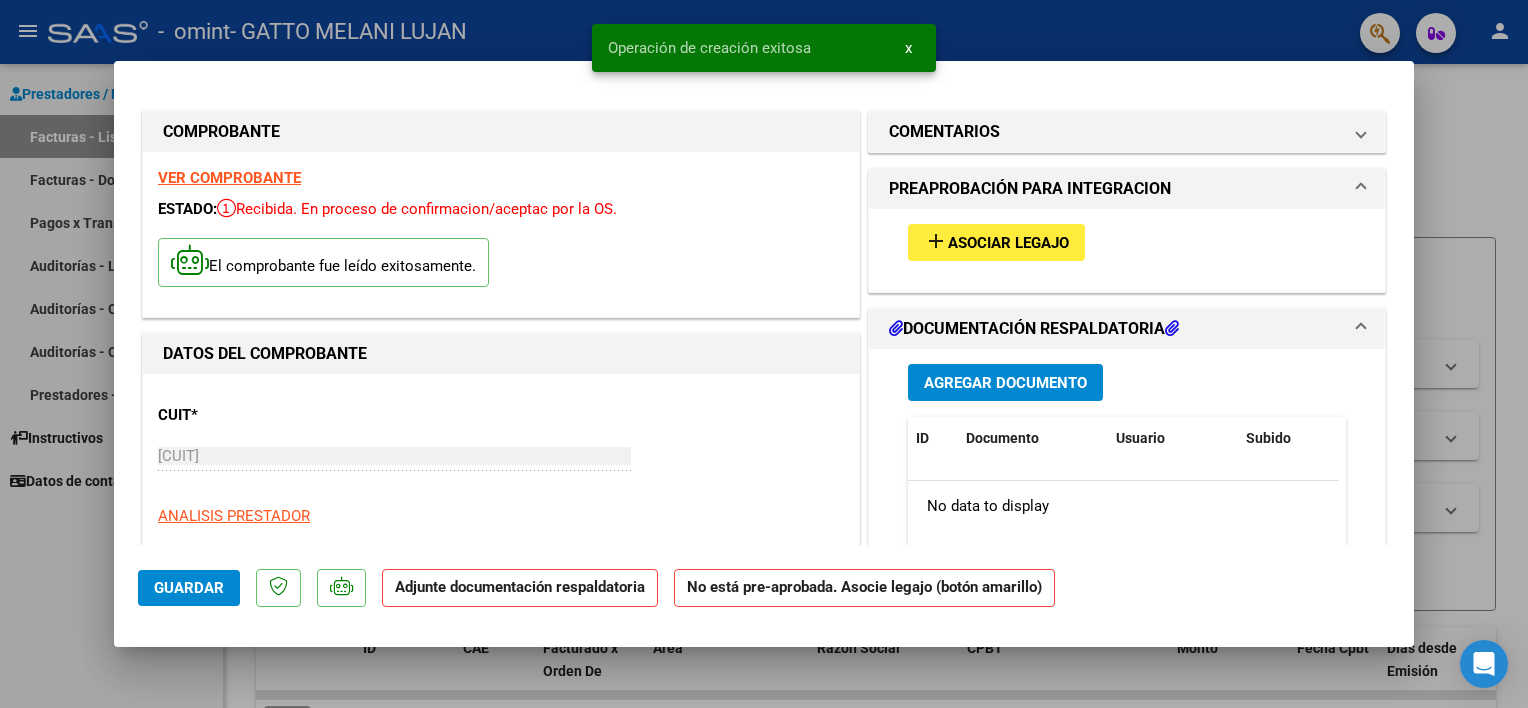 click on "Asociar Legajo" at bounding box center [1008, 243] 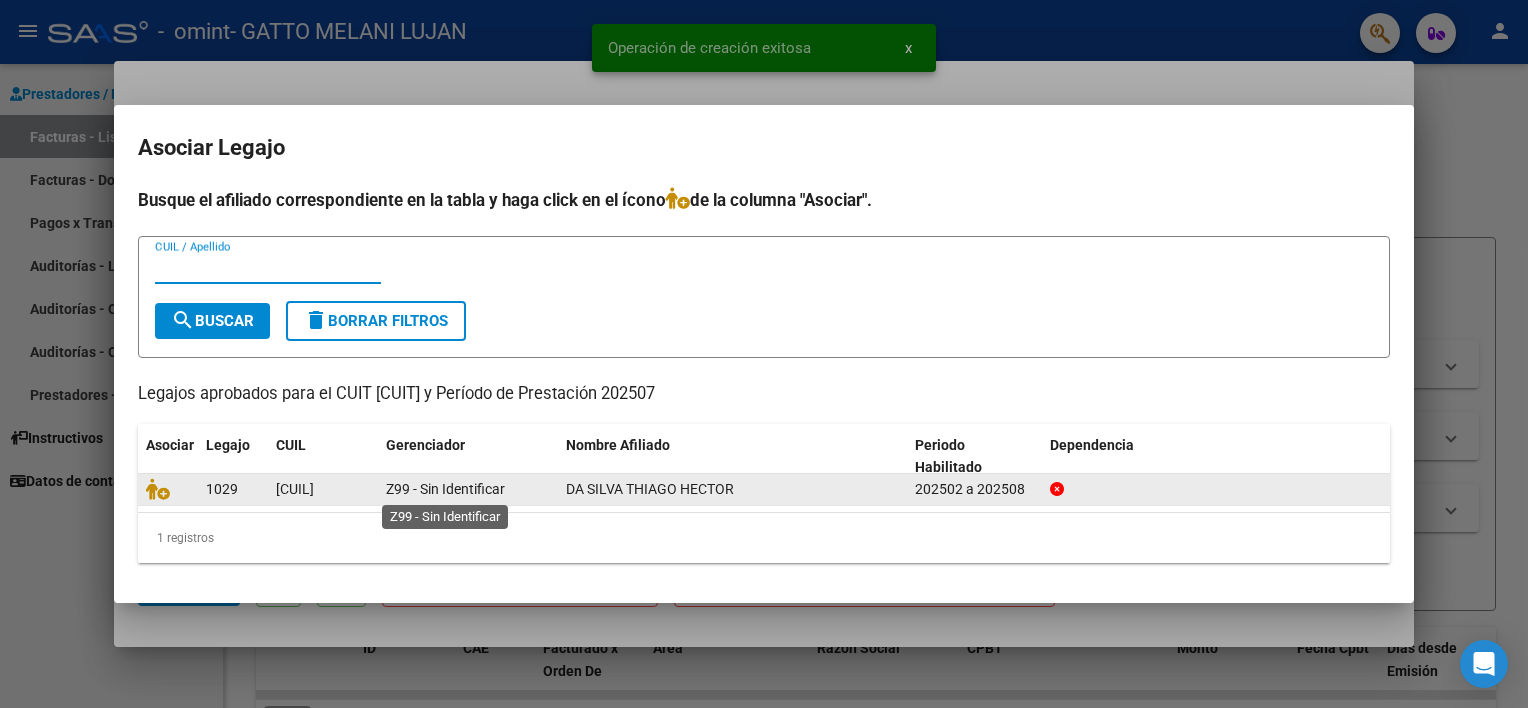 click on "Z99 - Sin Identificar" 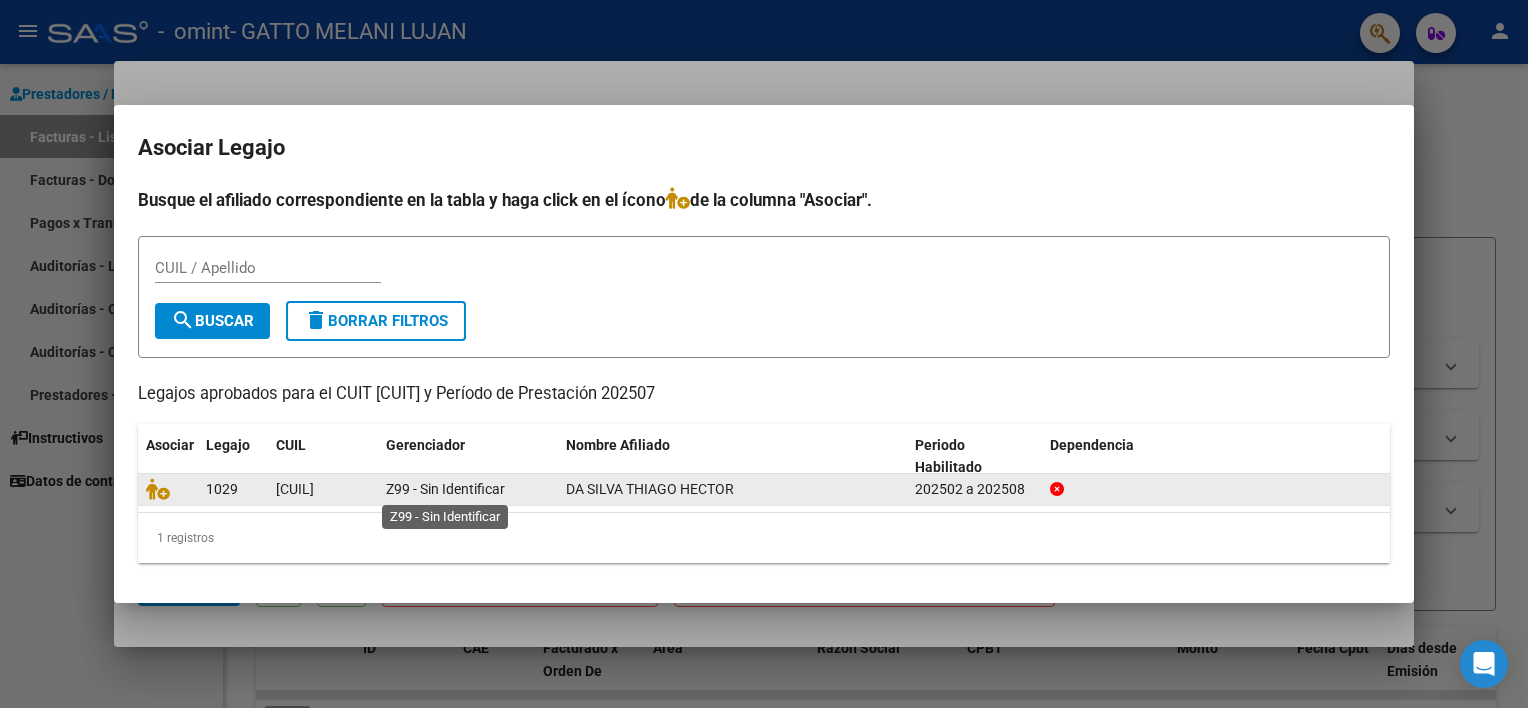click on "Z99 - Sin Identificar" 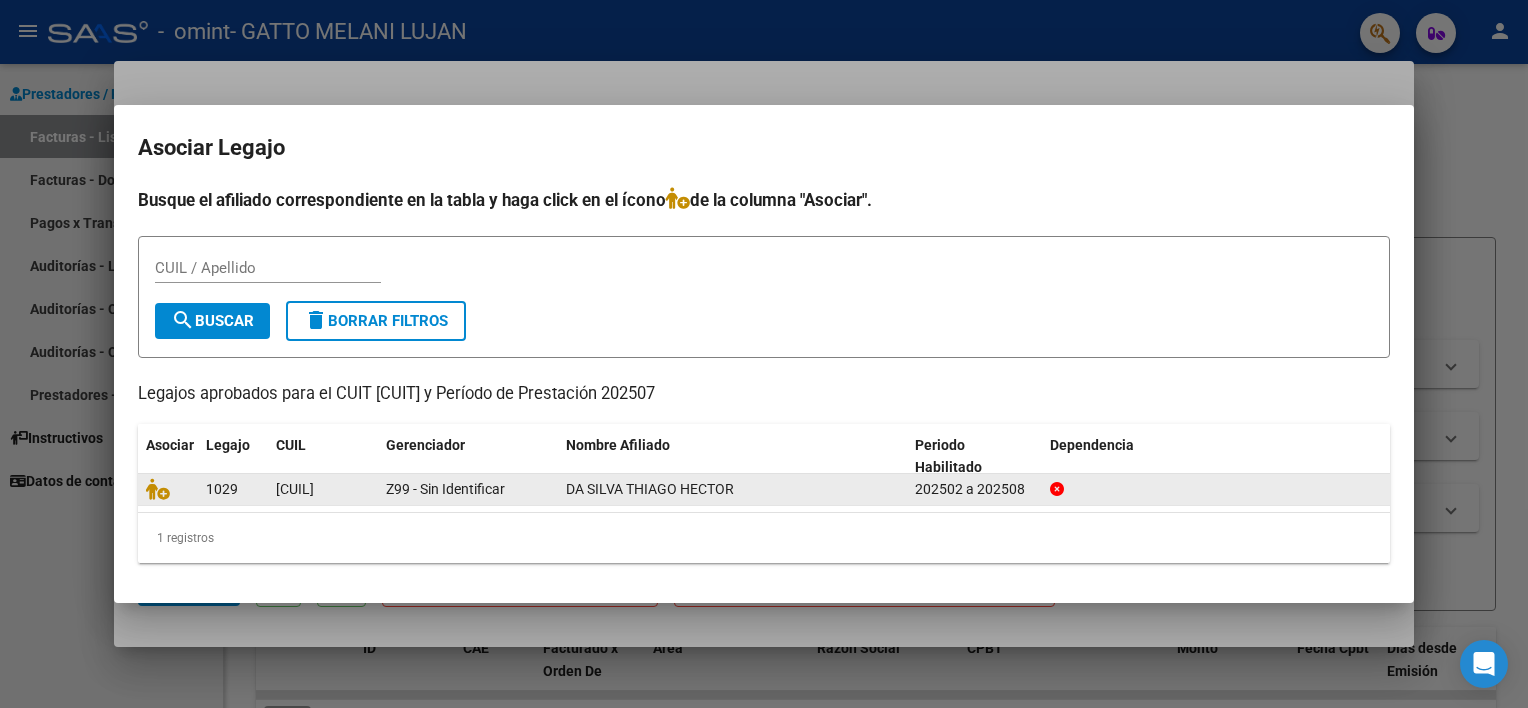 click on "1029" 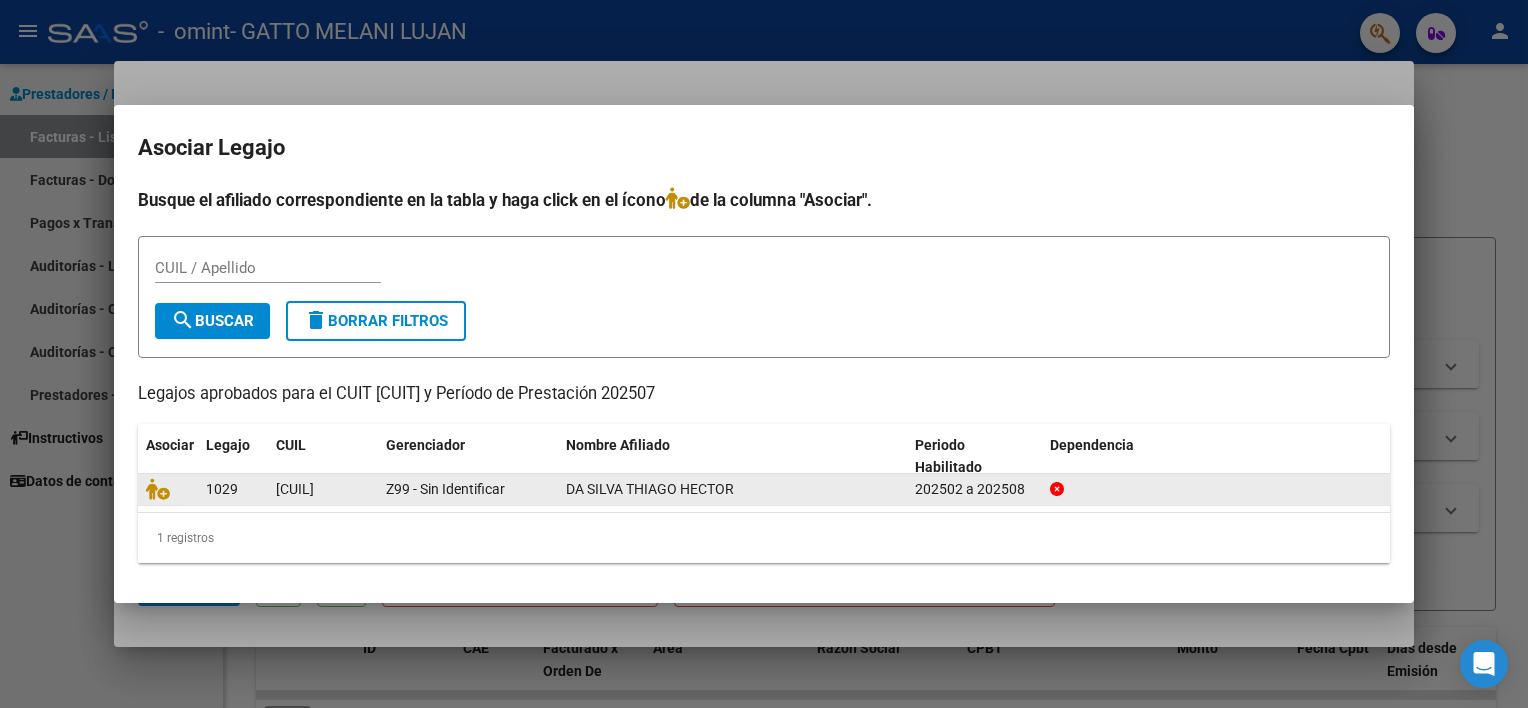 click on "Z99 - Sin Identificar" 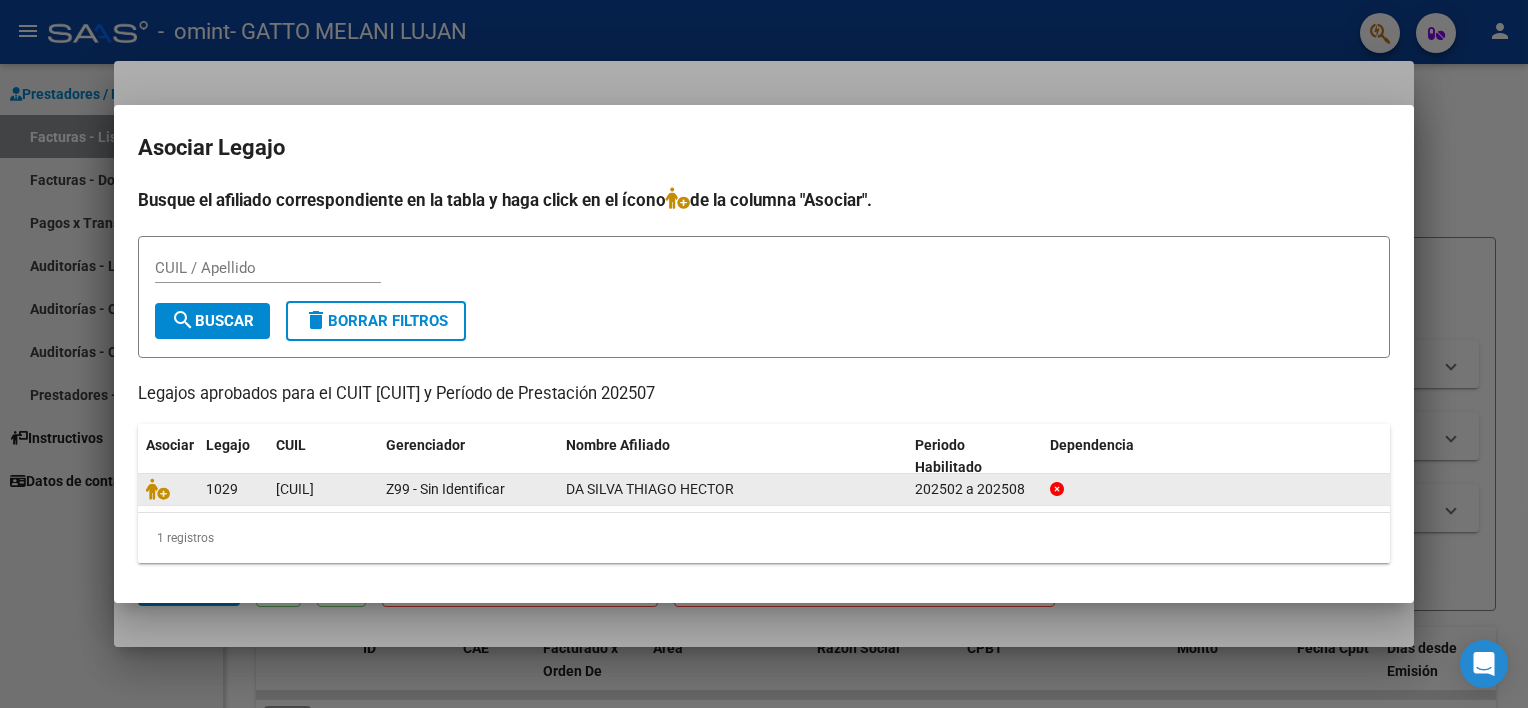 click 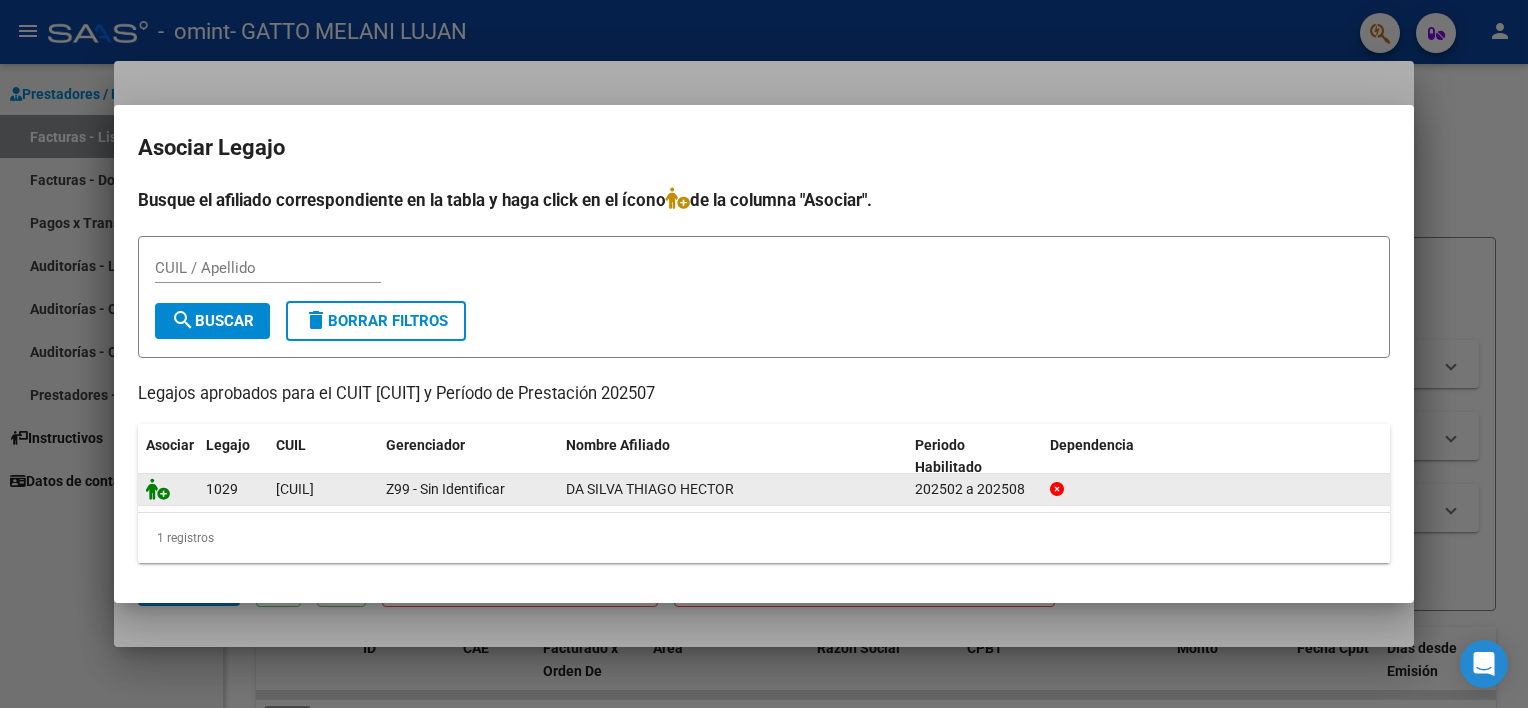 click 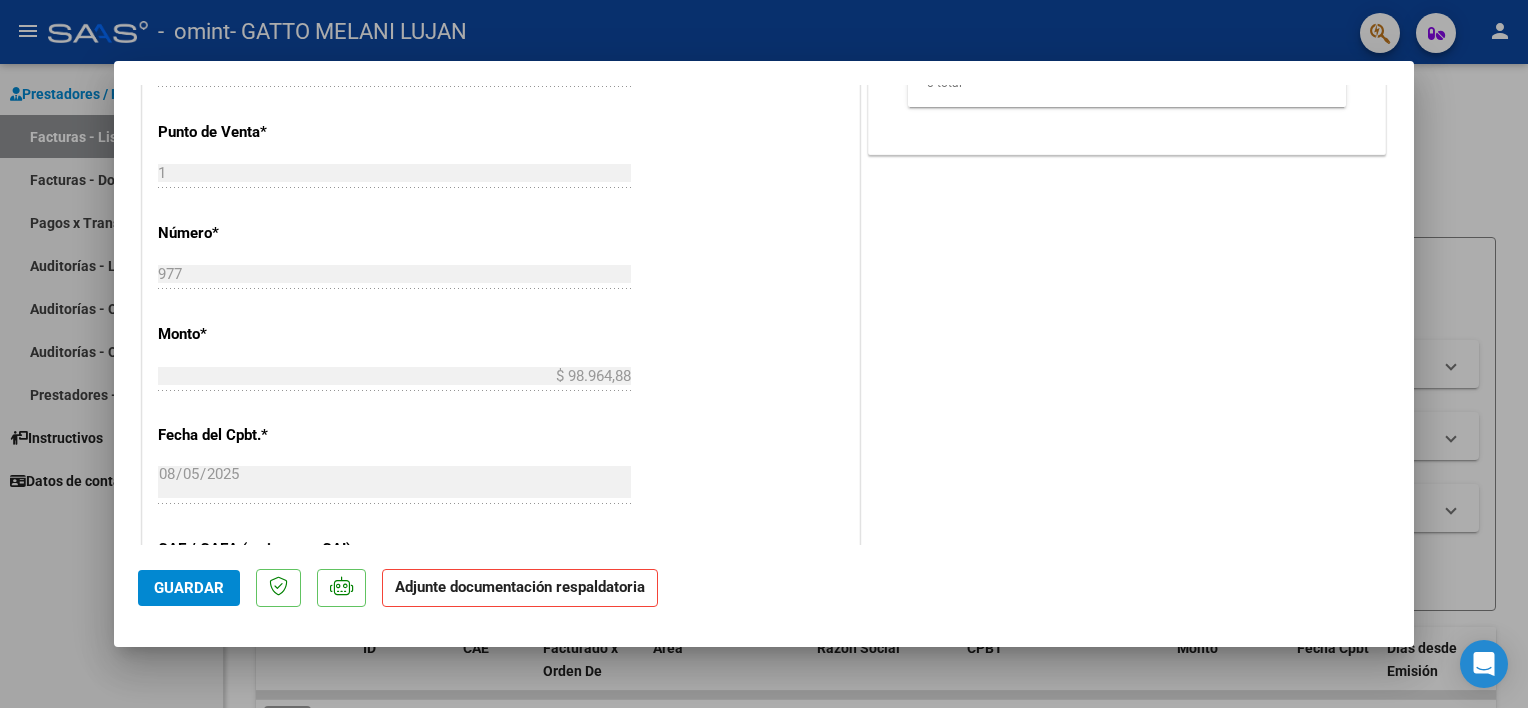 scroll, scrollTop: 900, scrollLeft: 0, axis: vertical 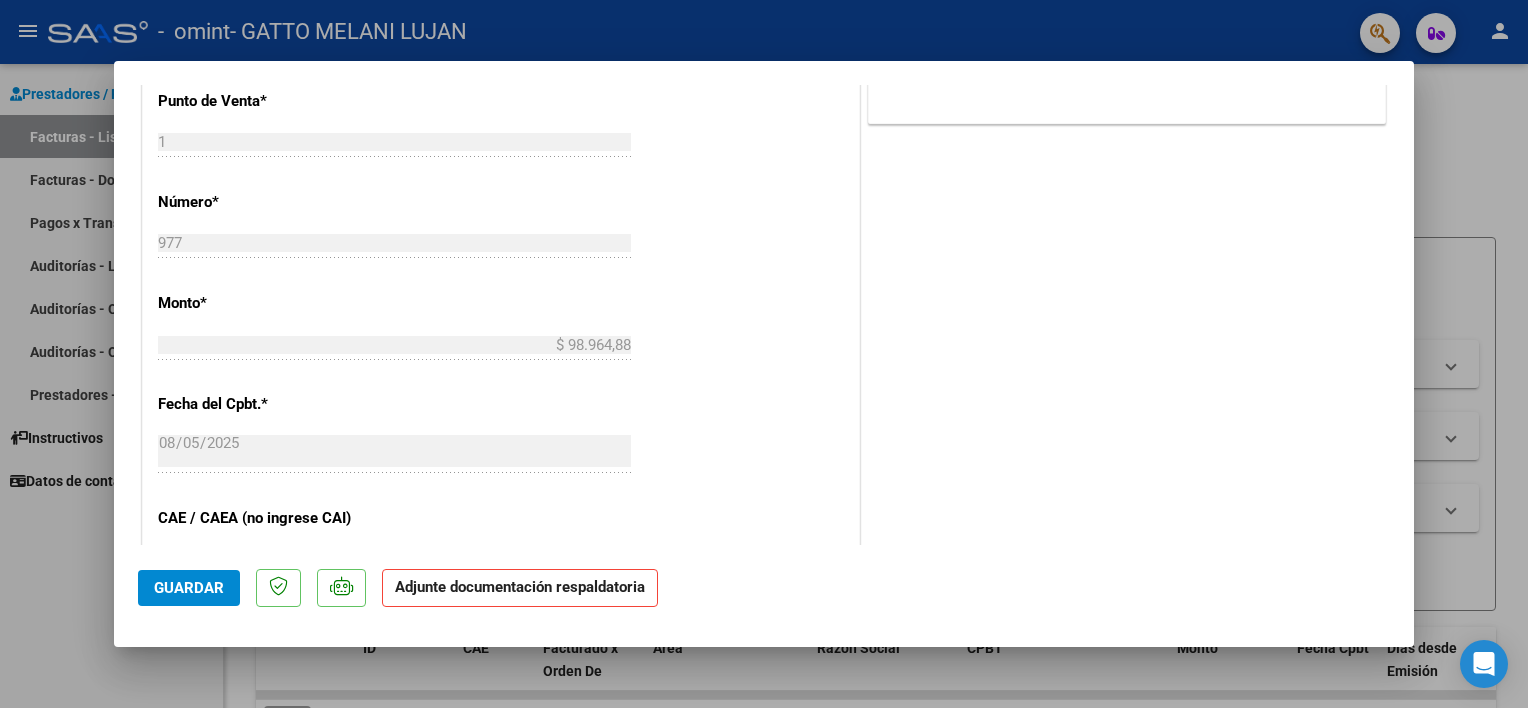 click on "COMENTARIOS Comentarios del Prestador / Gerenciador:  PREAPROBACIÓN PARA INTEGRACION  Legajo preaprobado para Período de Prestación:  202507 Ver Legajo Asociado  CUIL:  [CUIL]  Nombre y Apellido:  [LAST] [FIRST] [LAST2]  Período Desde:  202502  Período Hasta:  202512  Admite Dependencia:   NO  Comentario:  FONO 8 MES save  Quitar Legajo   DOCUMENTACIÓN RESPALDATORIA  Agregar Documento ID Documento Usuario Subido Acción No data to display  0 total   1" at bounding box center [1127, 91] 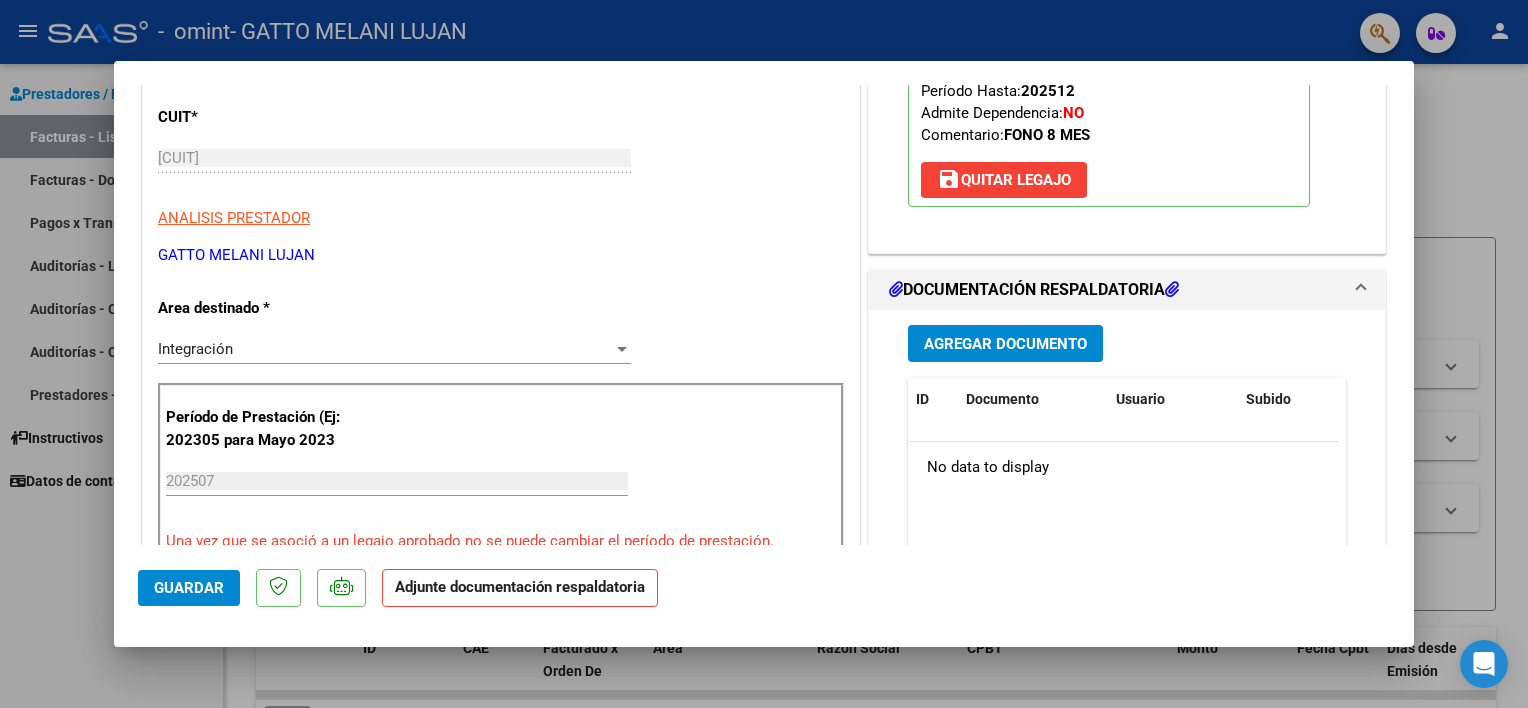 scroll, scrollTop: 300, scrollLeft: 0, axis: vertical 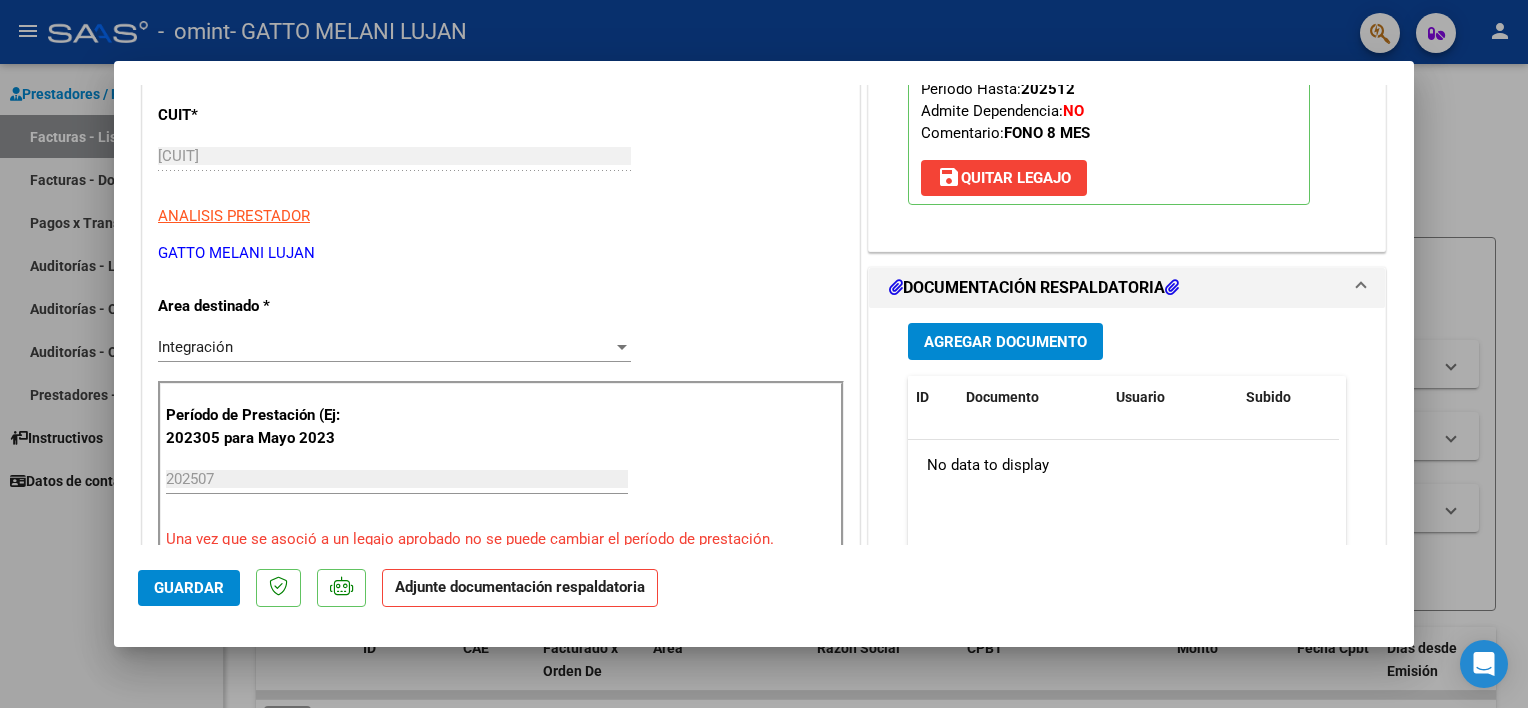 click on "Agregar Documento" at bounding box center [1005, 342] 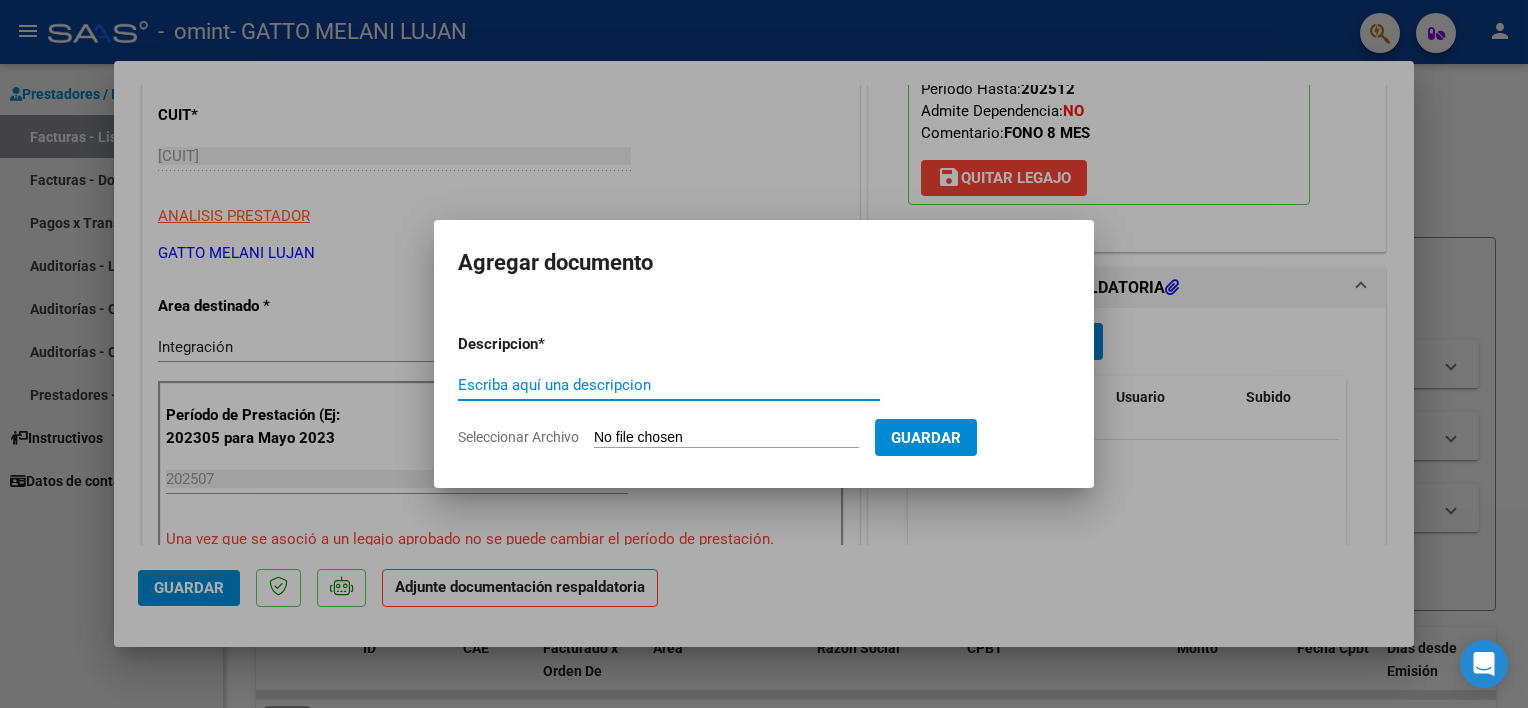 click on "Escriba aquí una descripcion" at bounding box center (669, 385) 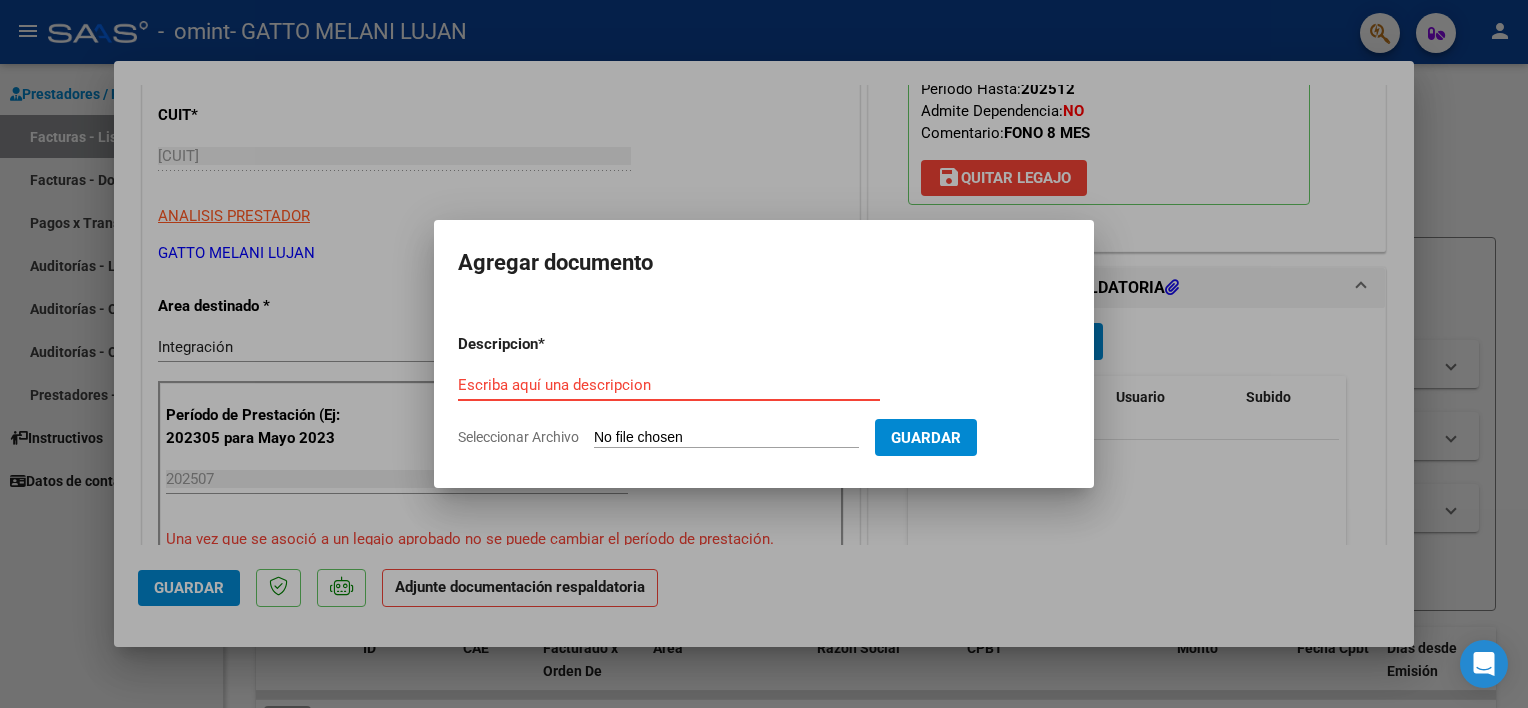 click on "Escriba aquí una descripcion" at bounding box center (669, 385) 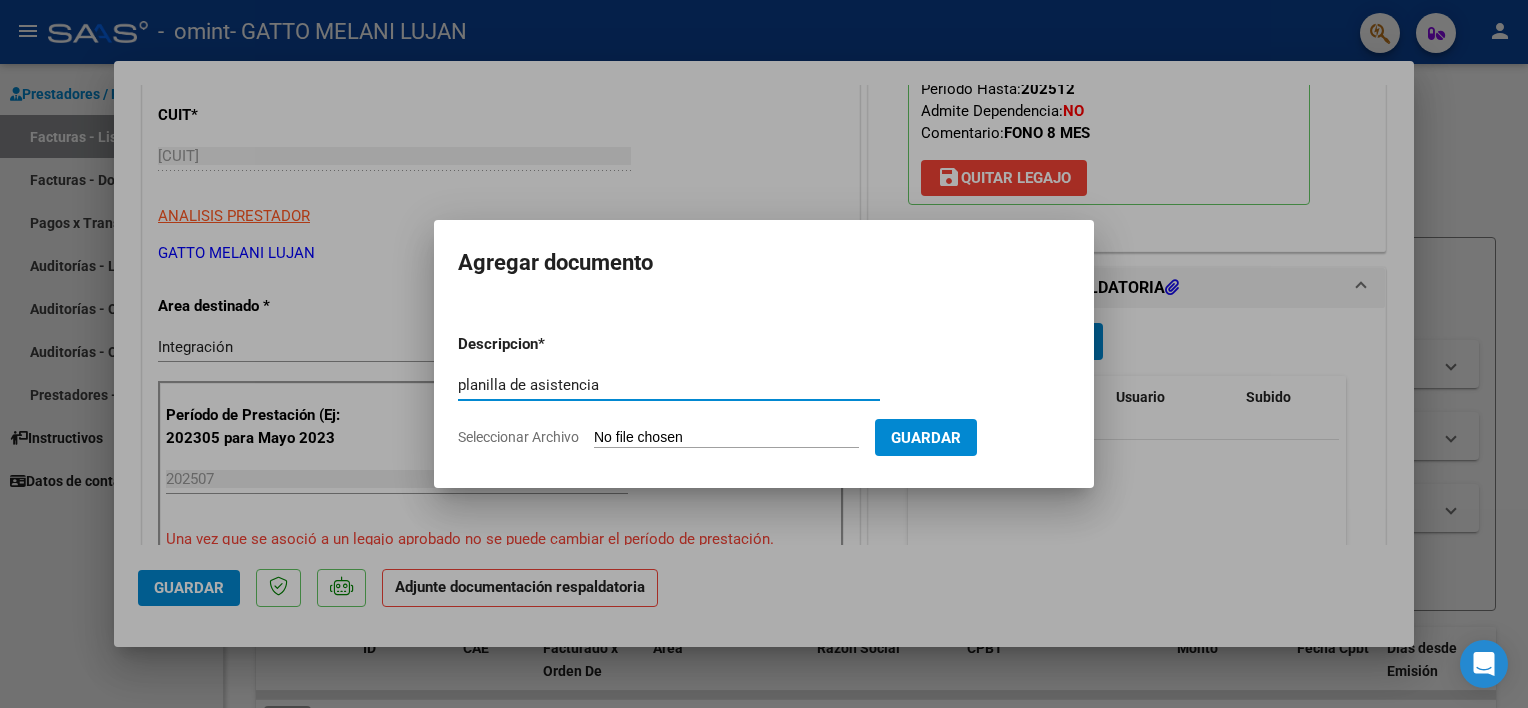 type on "planilla de asistencia" 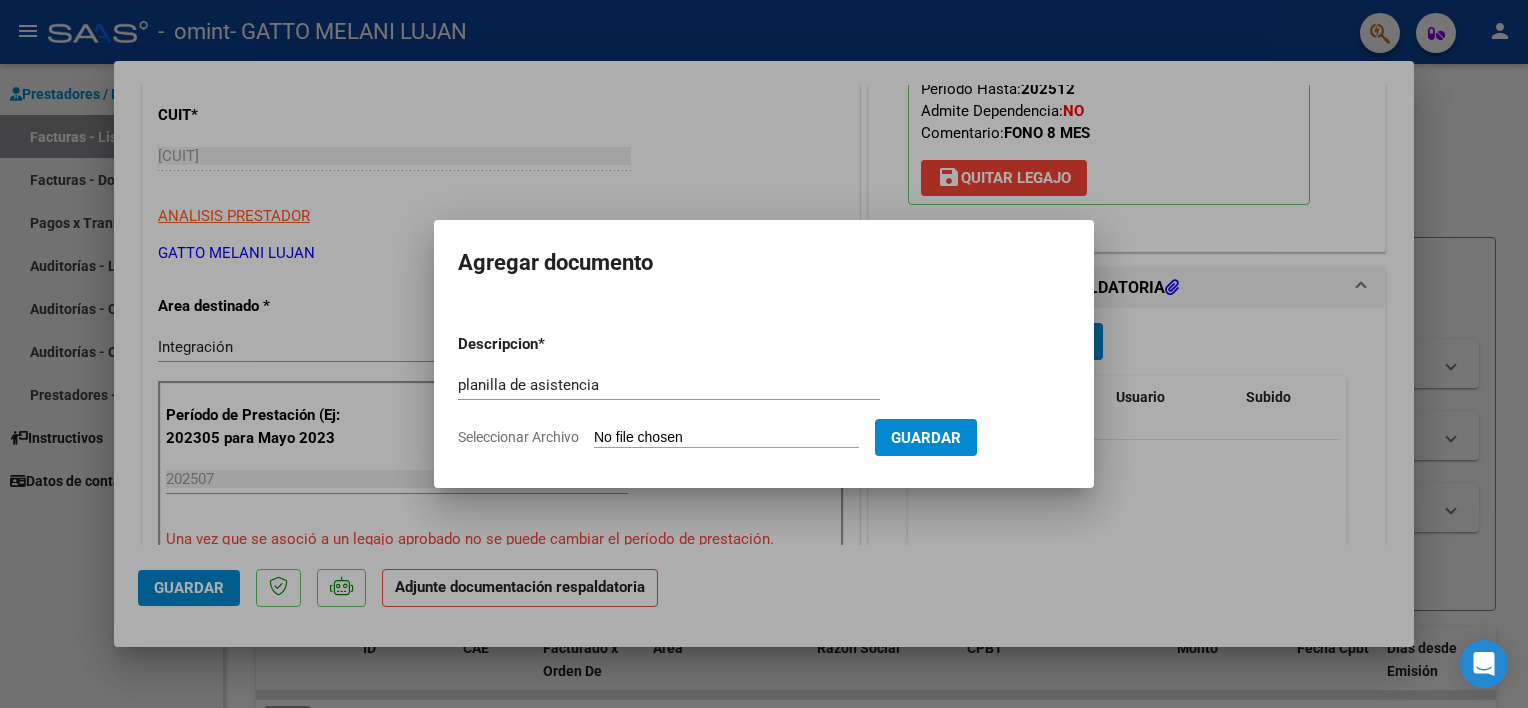 drag, startPoint x: 647, startPoint y: 413, endPoint x: 648, endPoint y: 424, distance: 11.045361 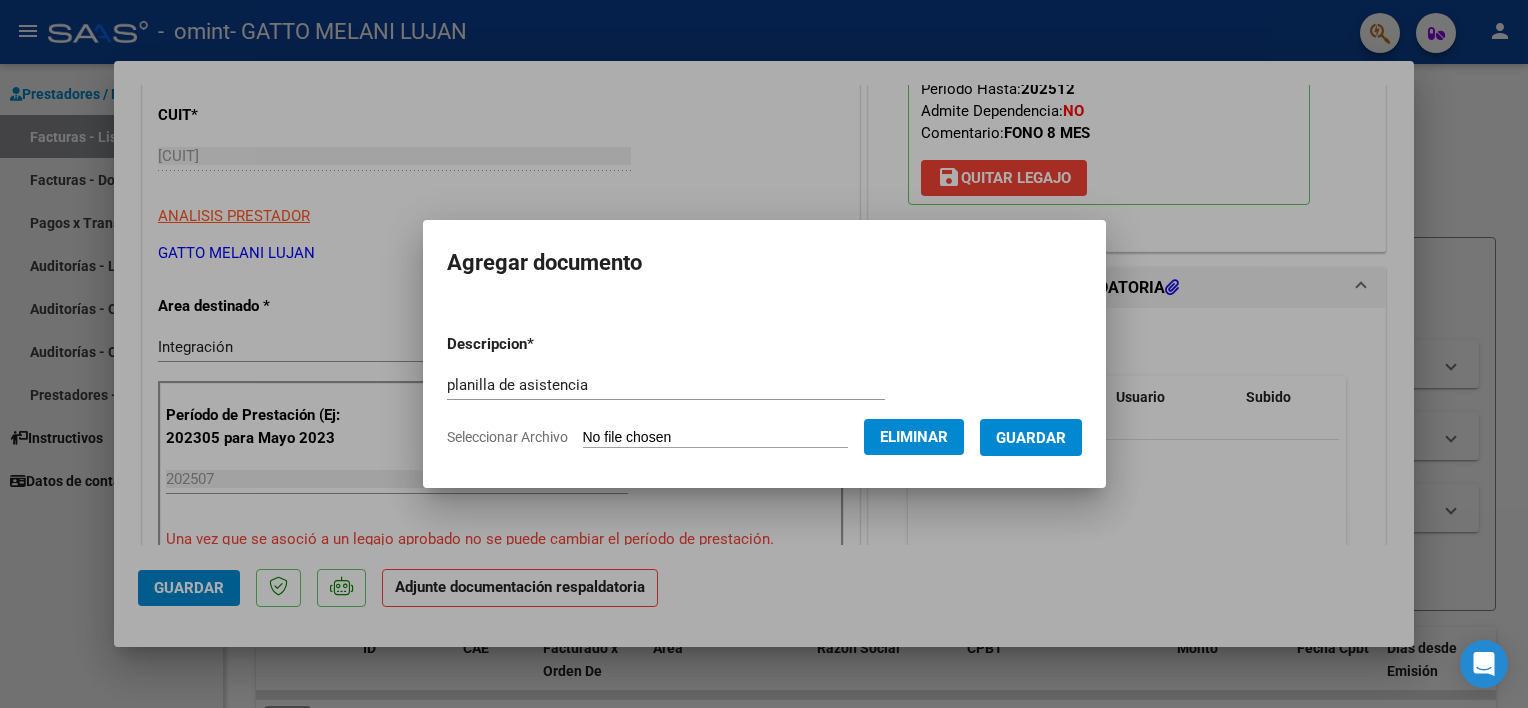 click on "Descripcion  *   planilla de asistencia Escriba aquí una descripcion  Seleccionar Archivo Eliminar Guardar" at bounding box center (764, 391) 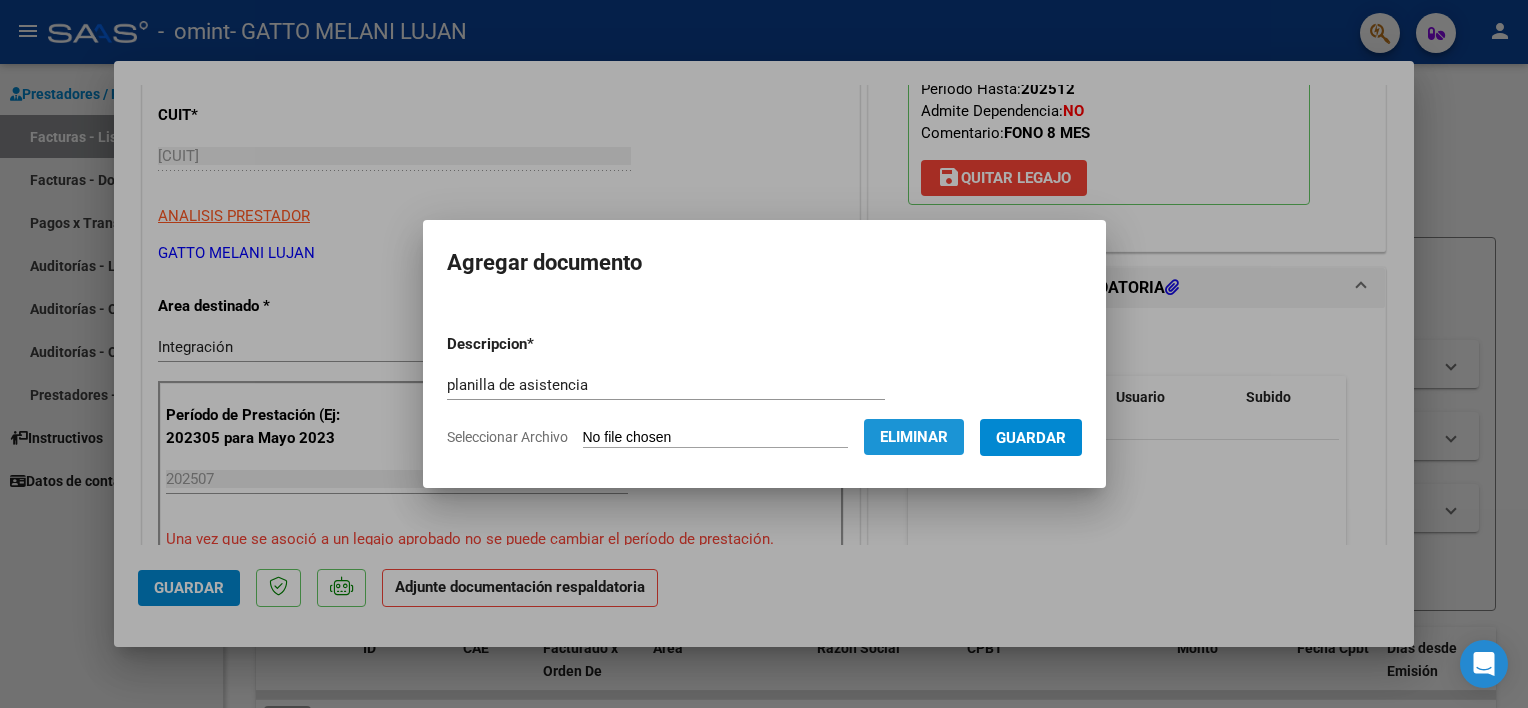 click on "Eliminar" 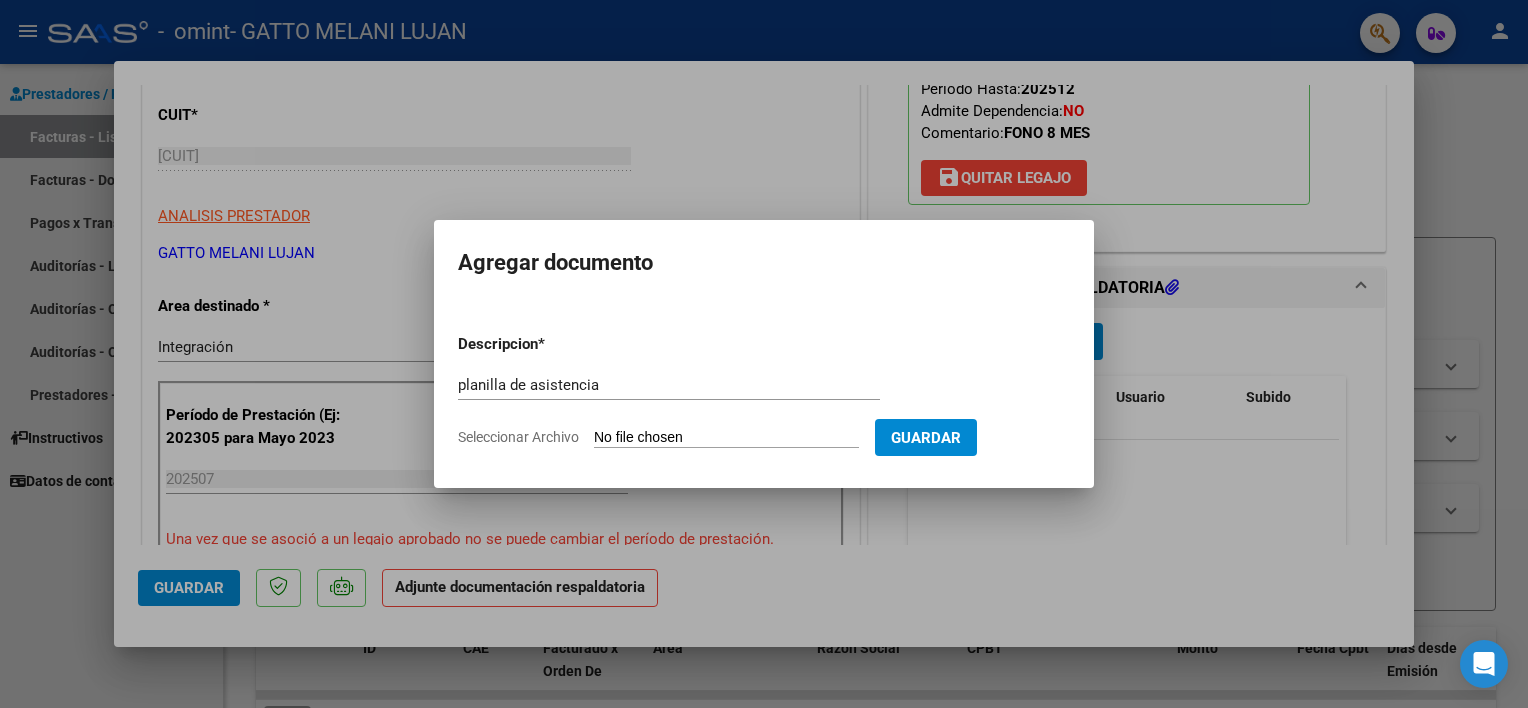 click on "Seleccionar Archivo" at bounding box center [726, 438] 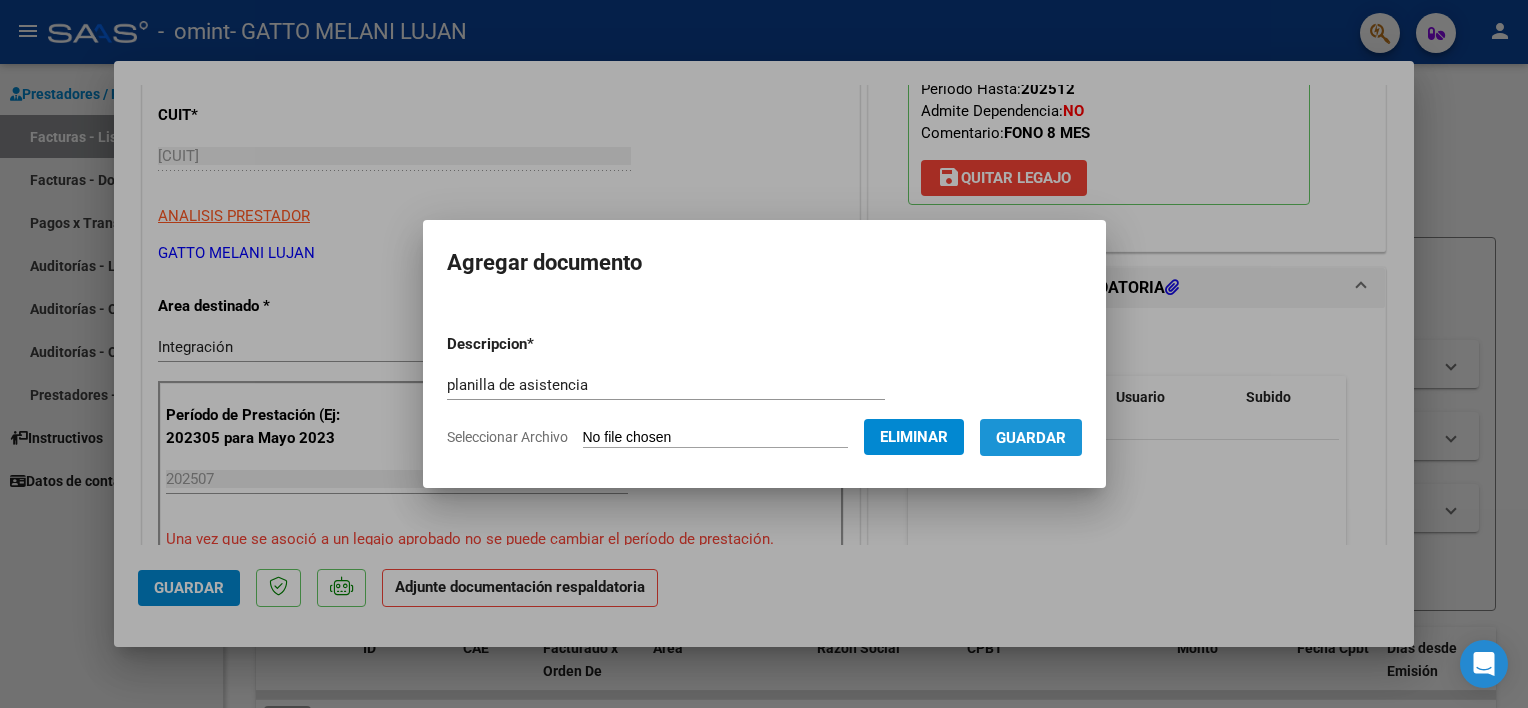 click on "Guardar" at bounding box center (1031, 438) 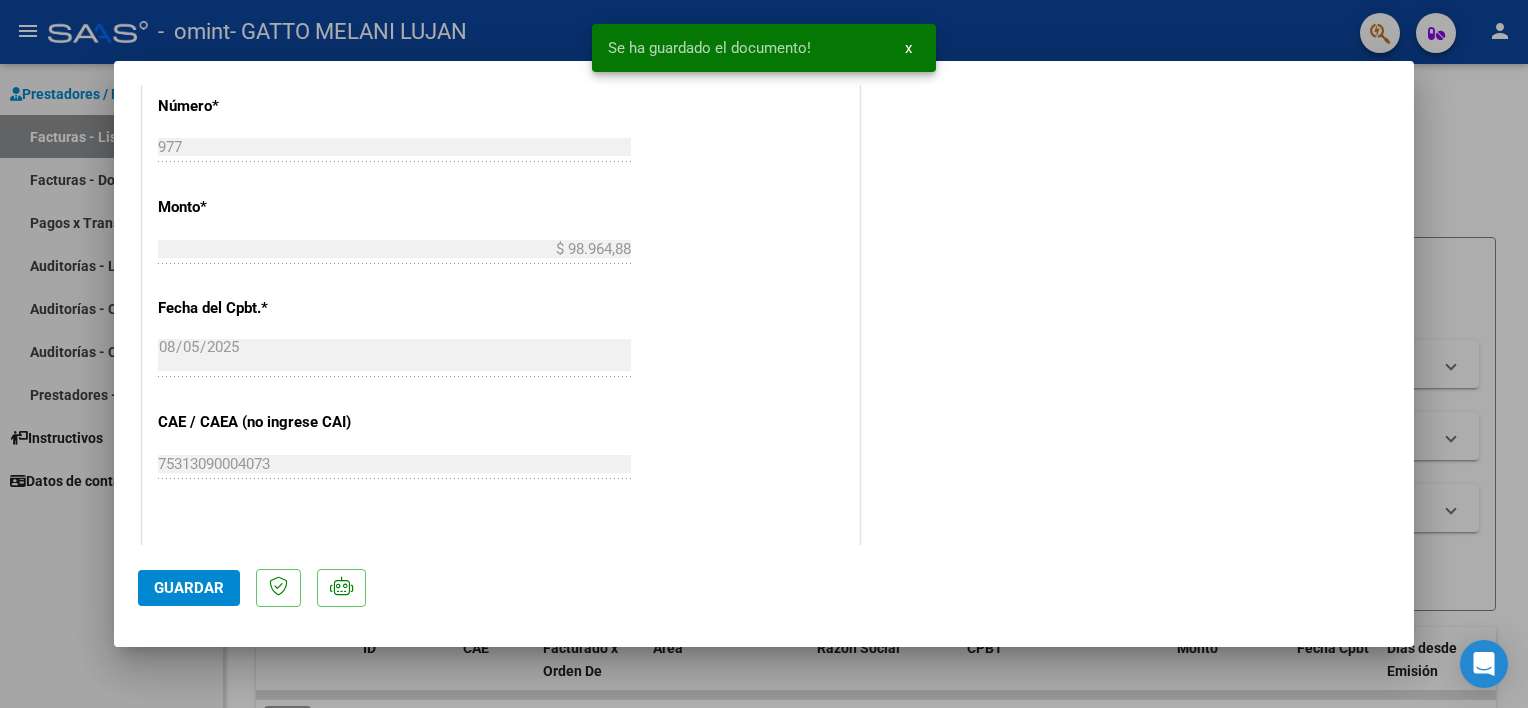 scroll, scrollTop: 1000, scrollLeft: 0, axis: vertical 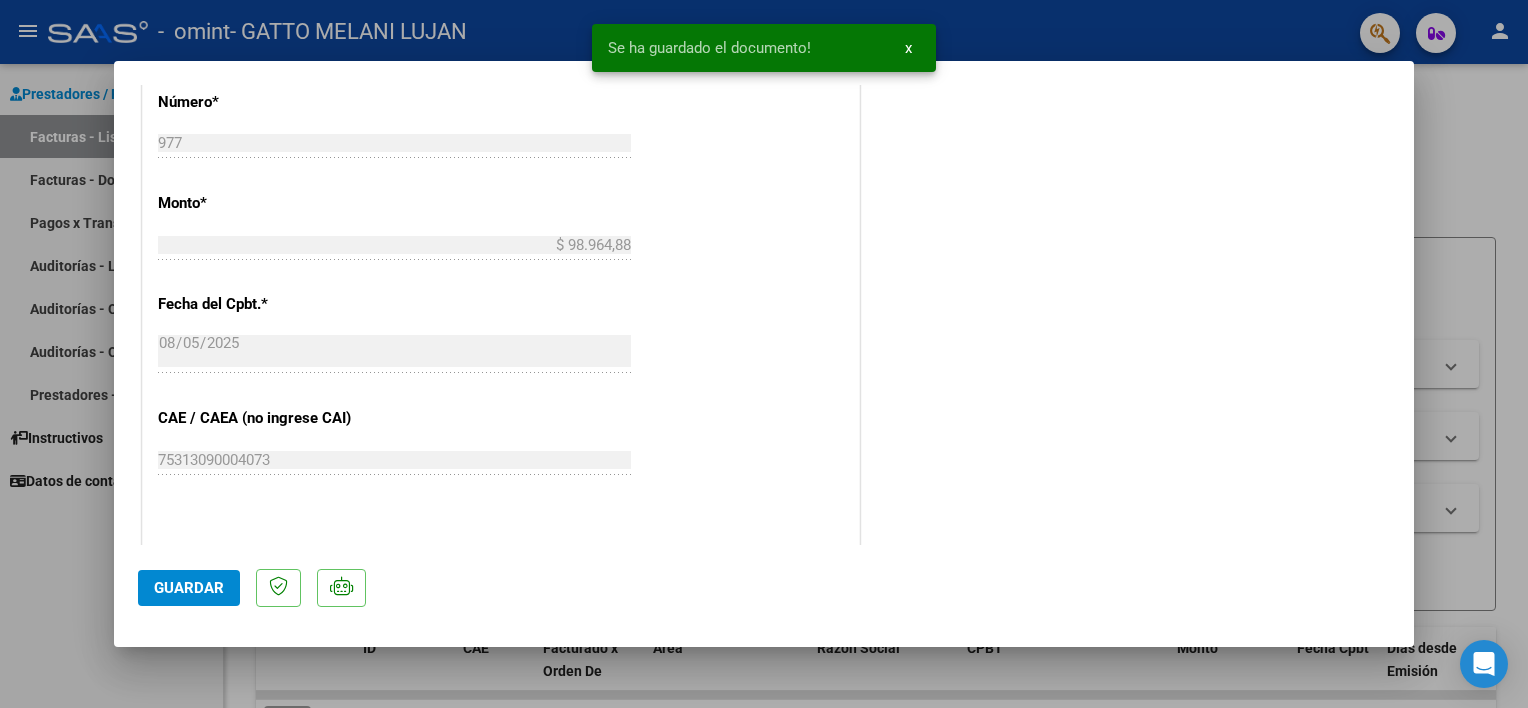click on "Guardar" 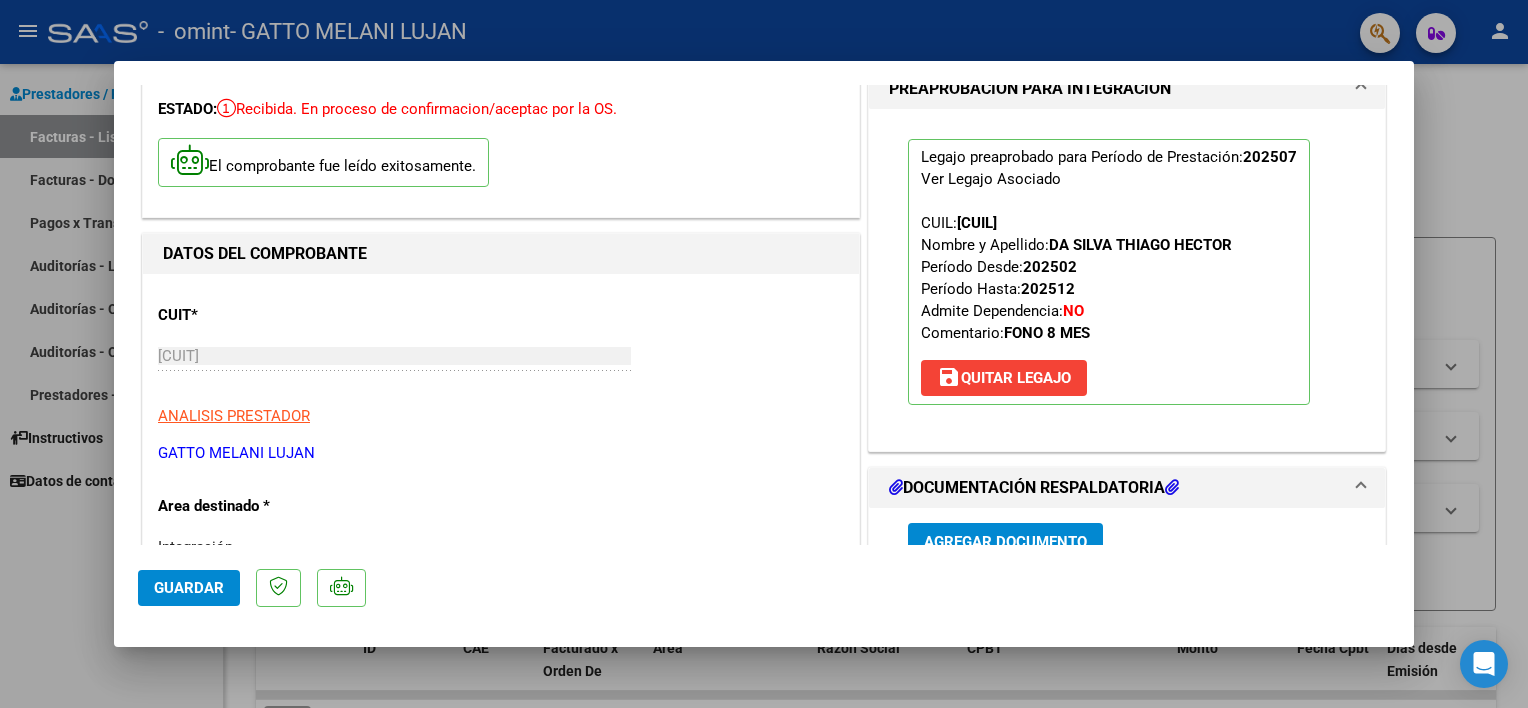 scroll, scrollTop: 800, scrollLeft: 0, axis: vertical 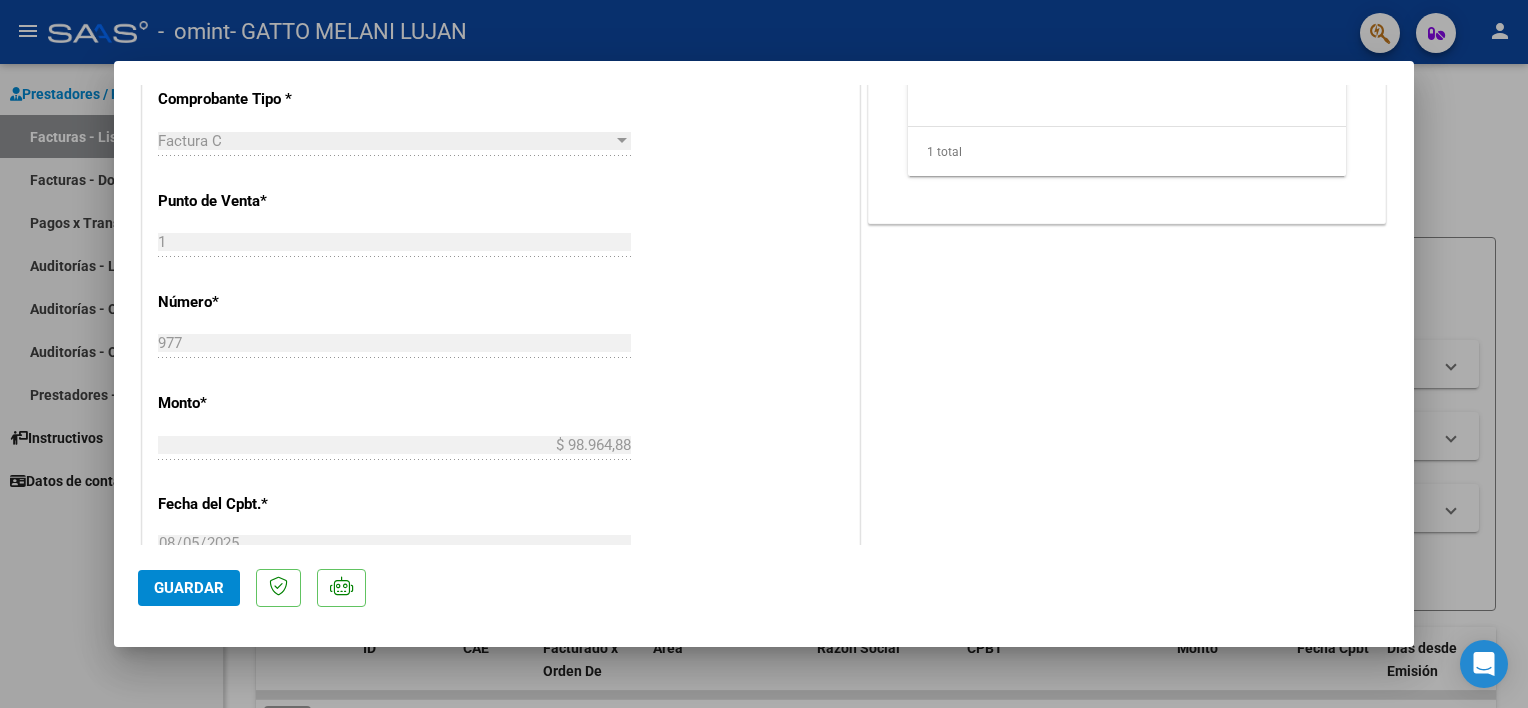 click on "Guardar" 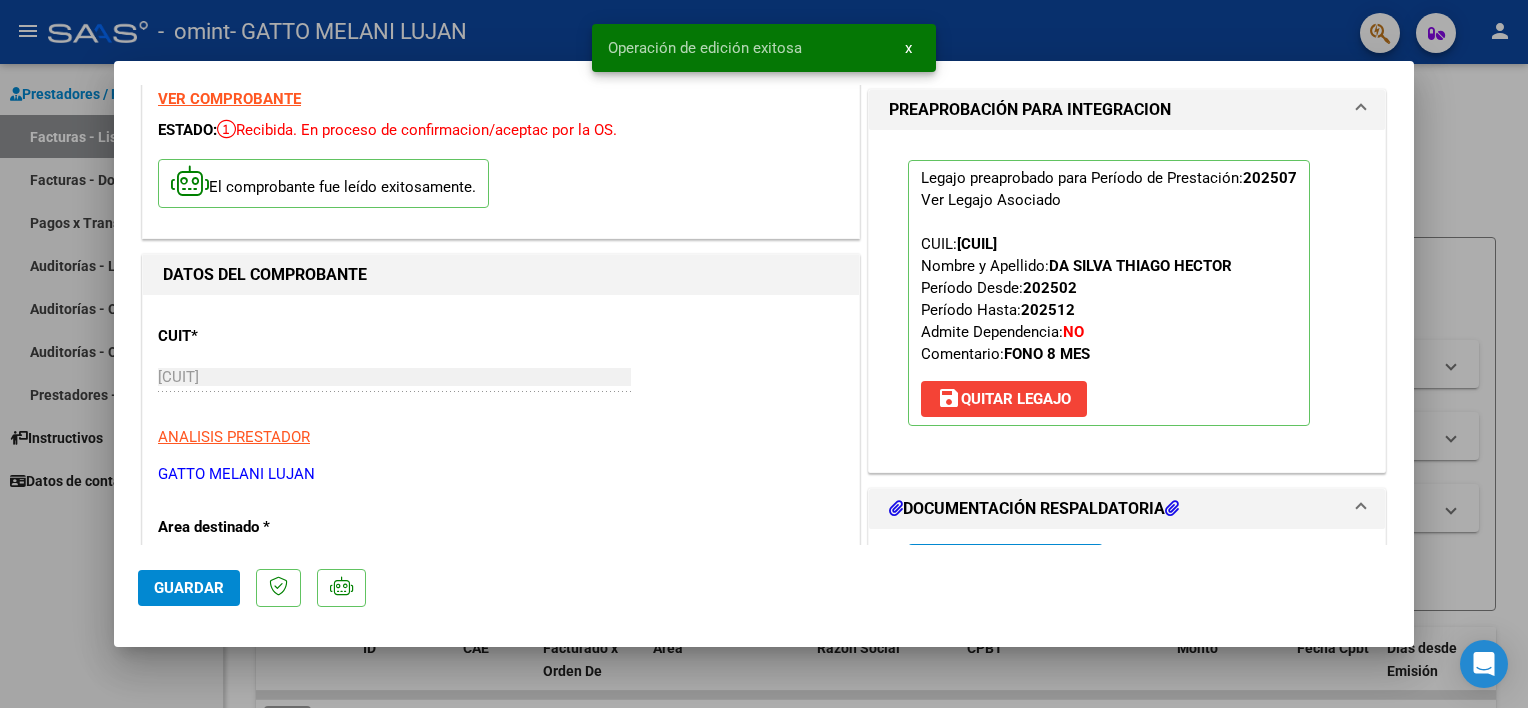 scroll, scrollTop: 0, scrollLeft: 0, axis: both 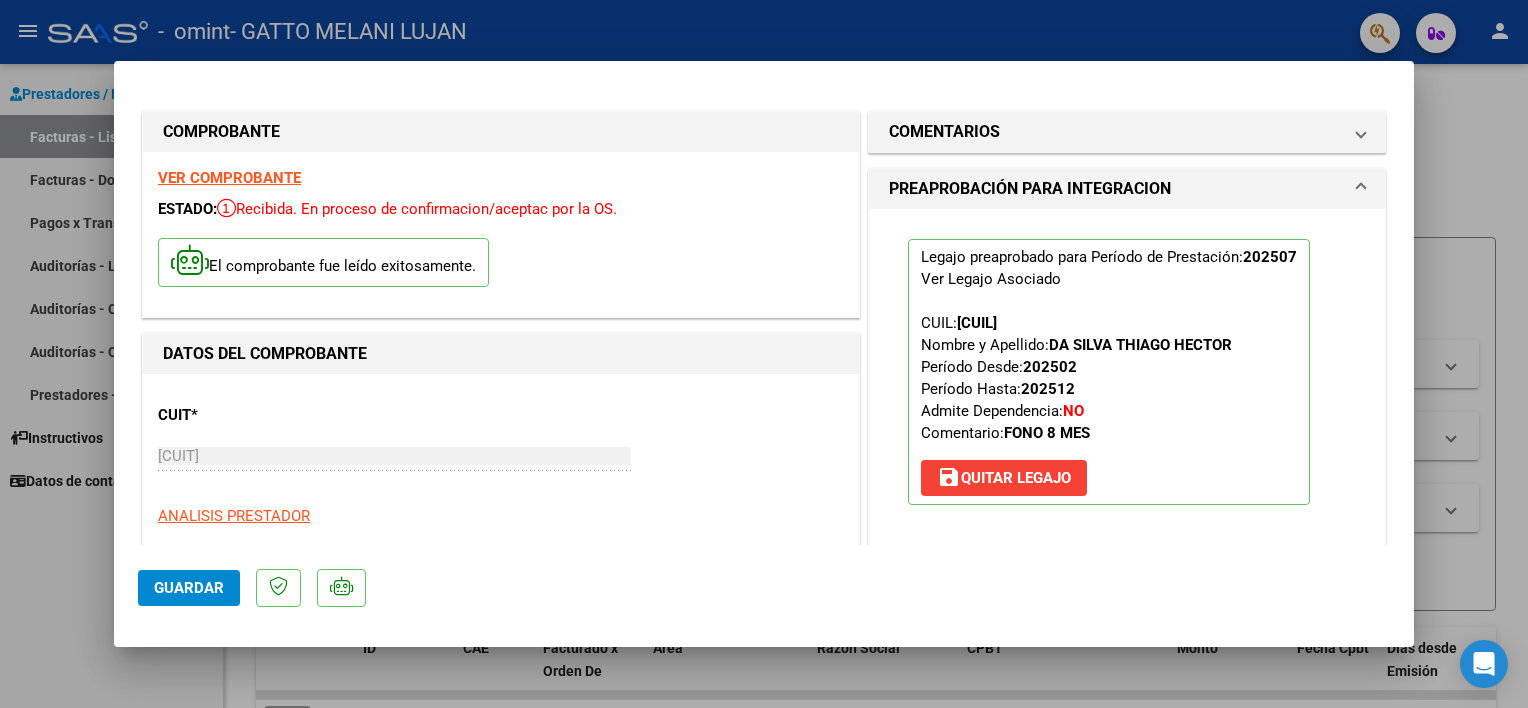 click at bounding box center [764, 354] 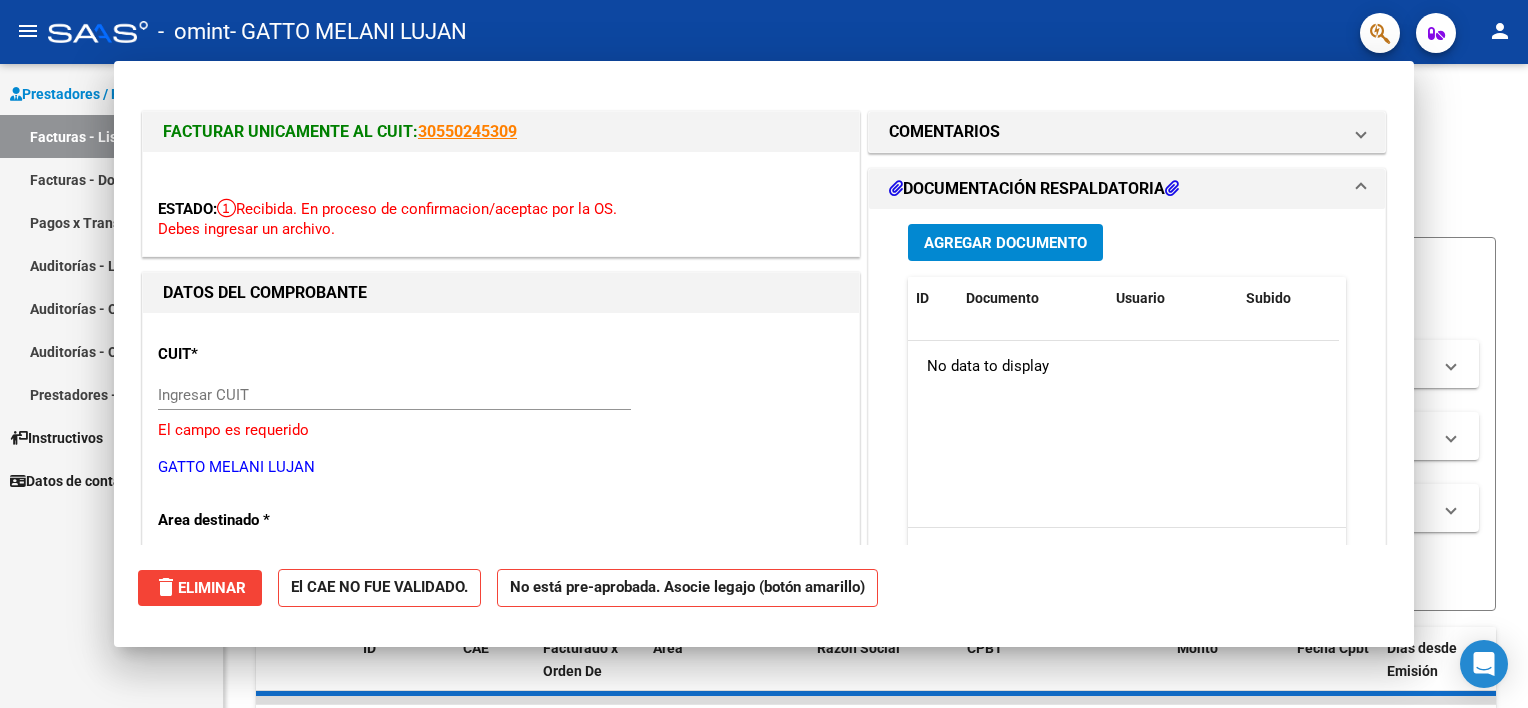 click on "Facturas - Documentación" at bounding box center [111, 179] 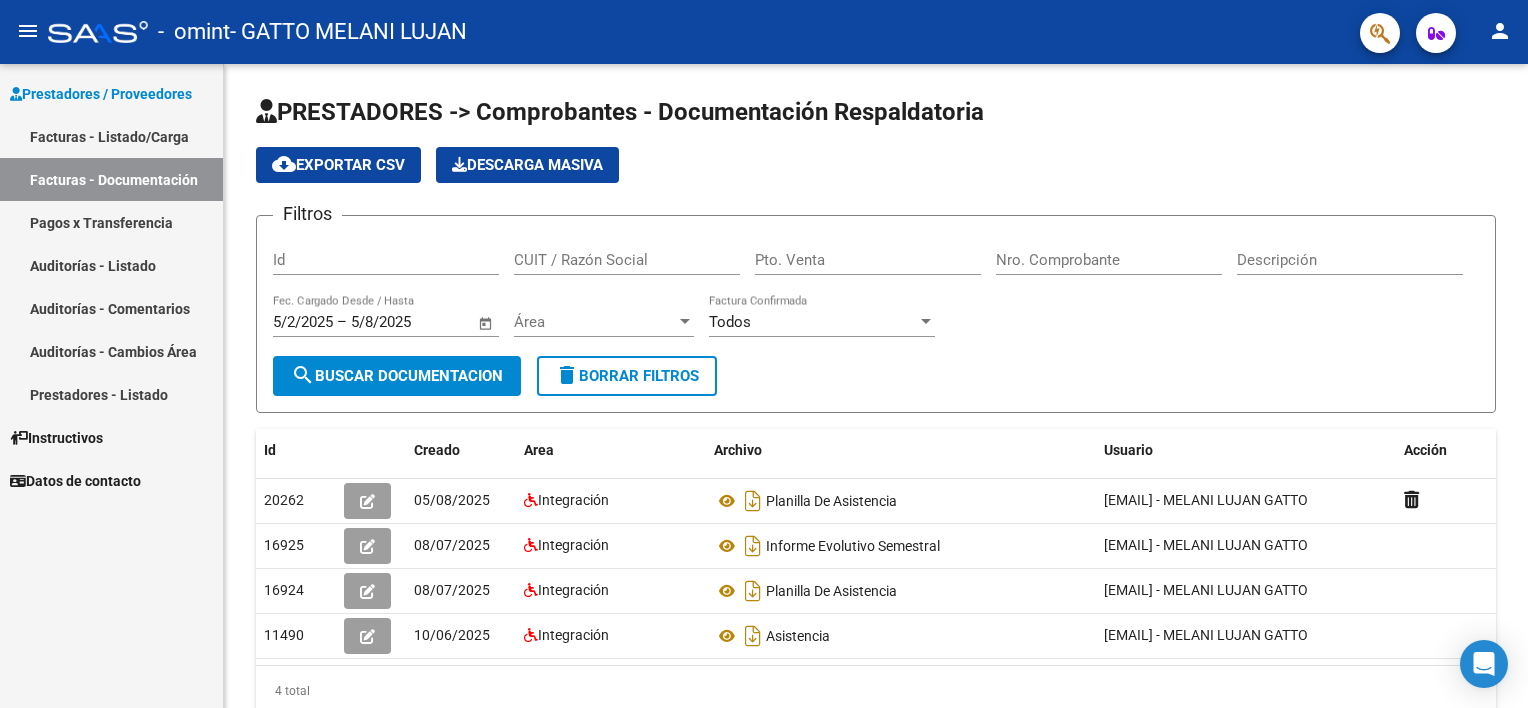 click on "Pagos x Transferencia" at bounding box center (111, 222) 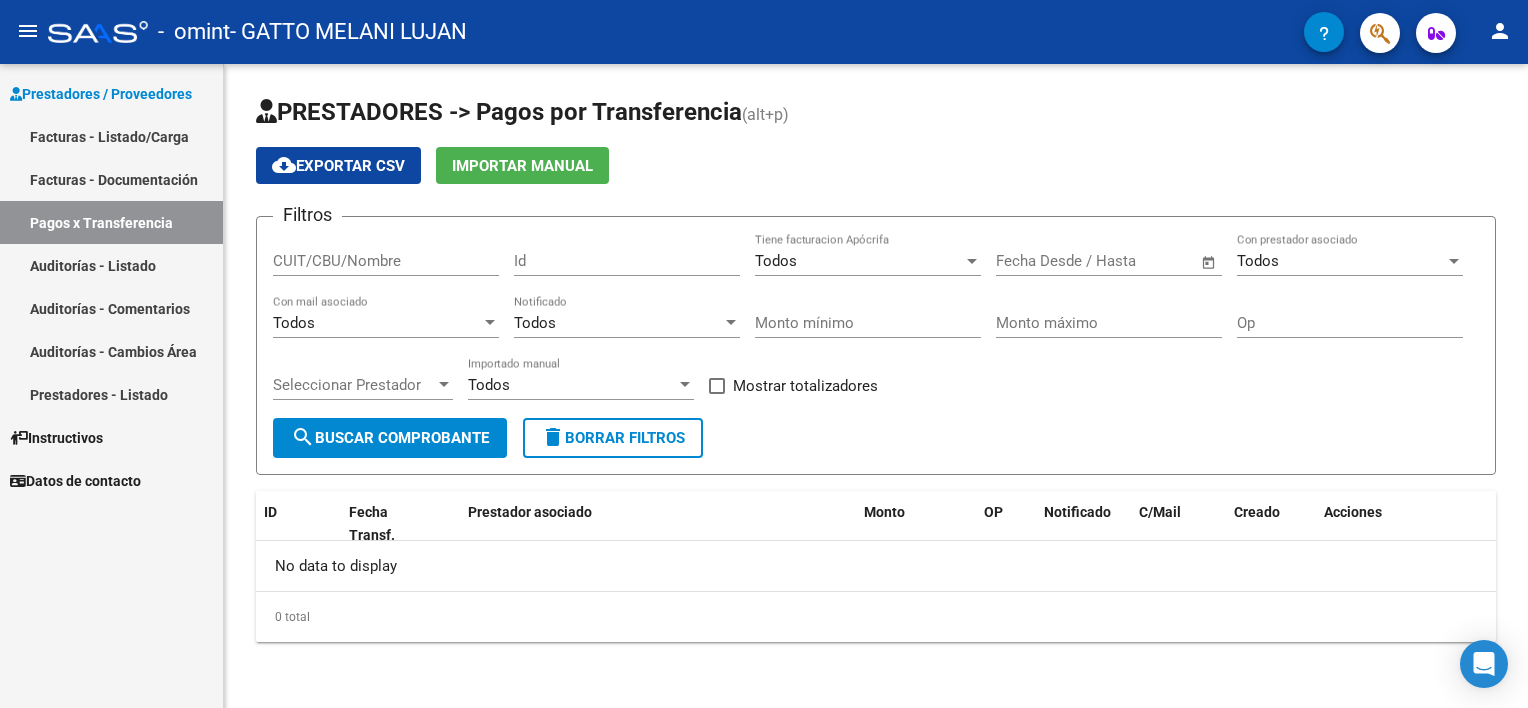 click on "Auditorías - Listado" at bounding box center (111, 265) 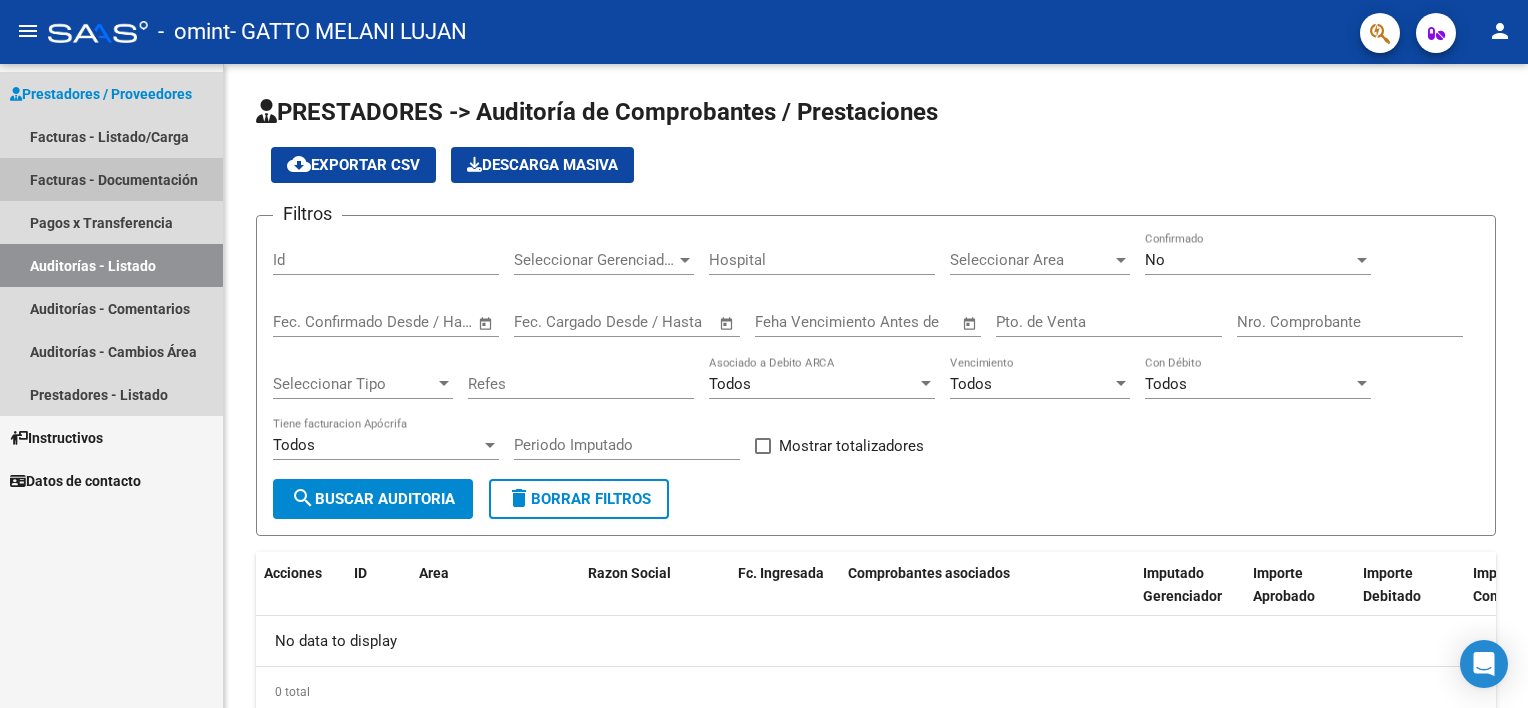 click on "Facturas - Documentación" at bounding box center [111, 179] 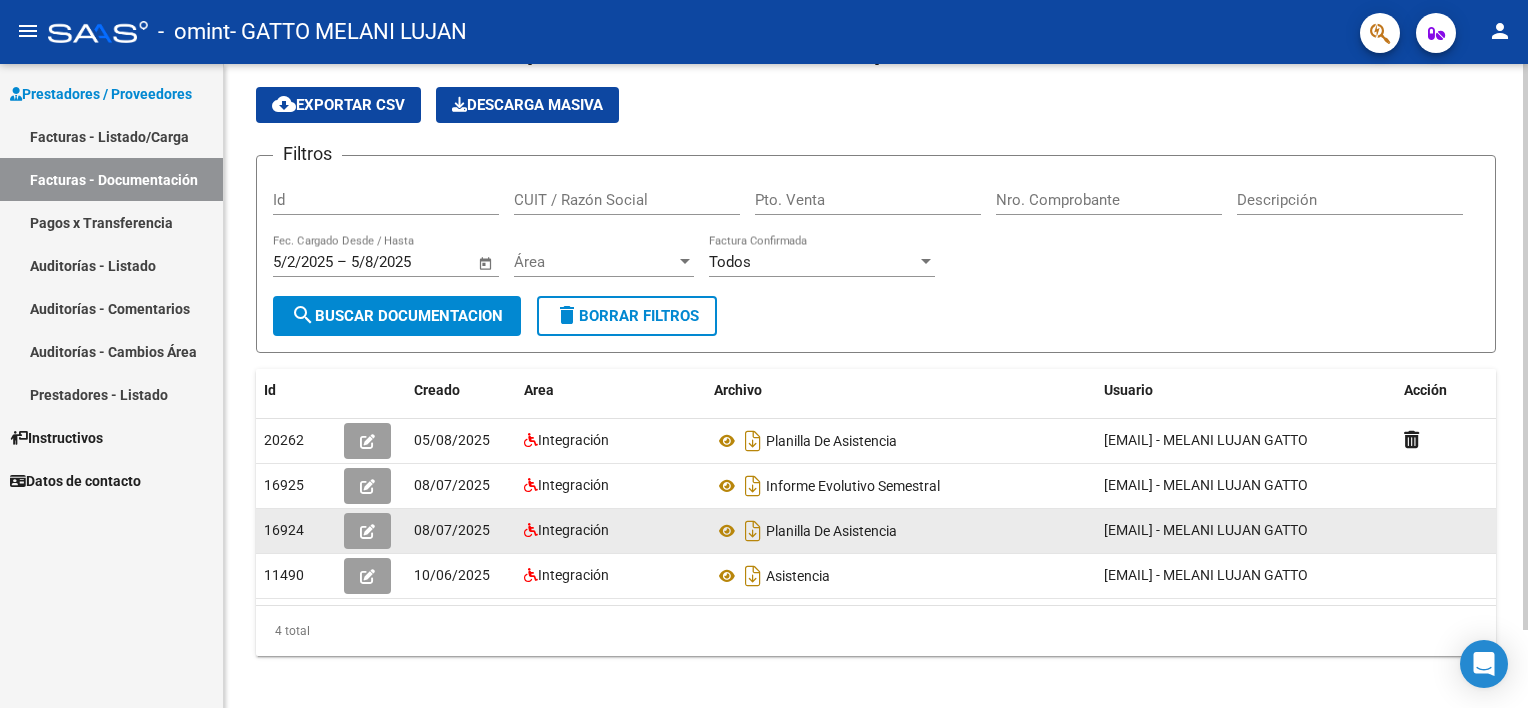 scroll, scrollTop: 88, scrollLeft: 0, axis: vertical 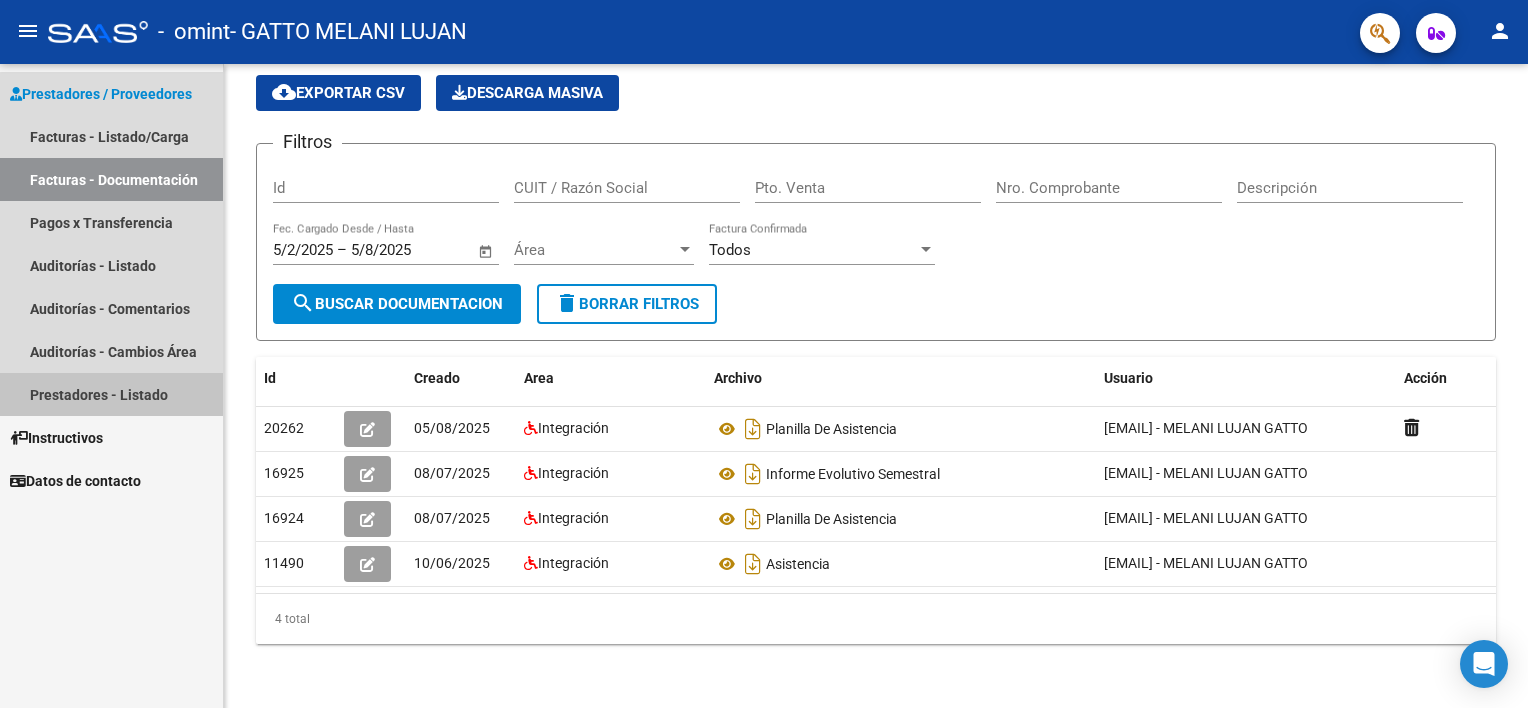 click on "Prestadores - Listado" at bounding box center [111, 394] 